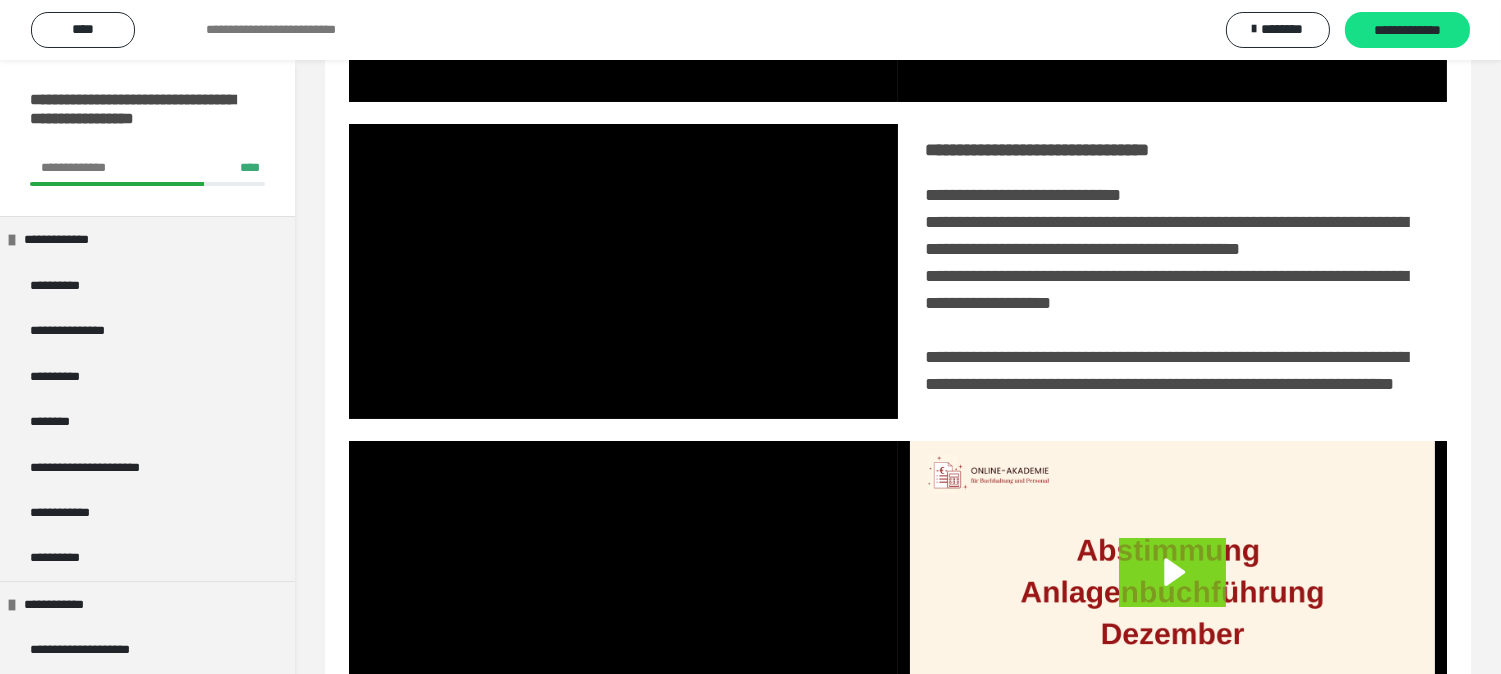 scroll, scrollTop: 0, scrollLeft: 0, axis: both 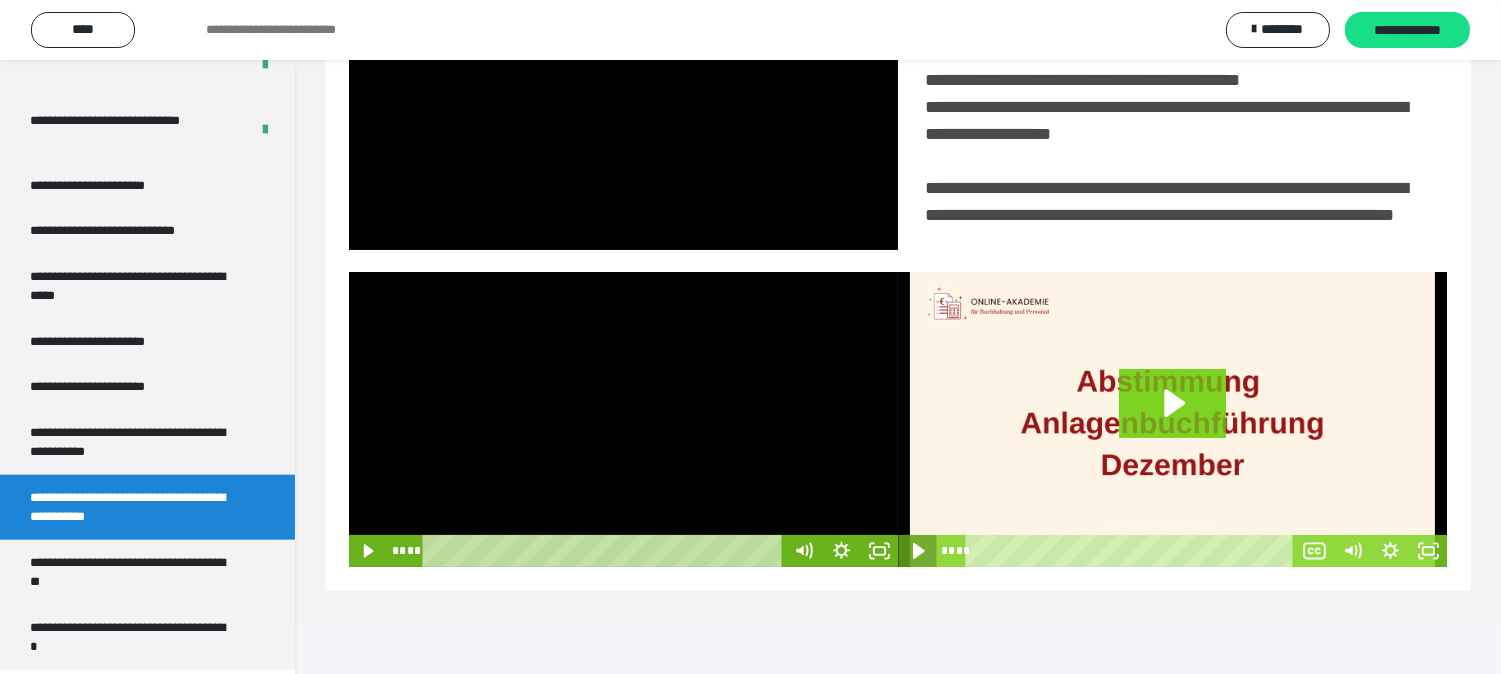 click 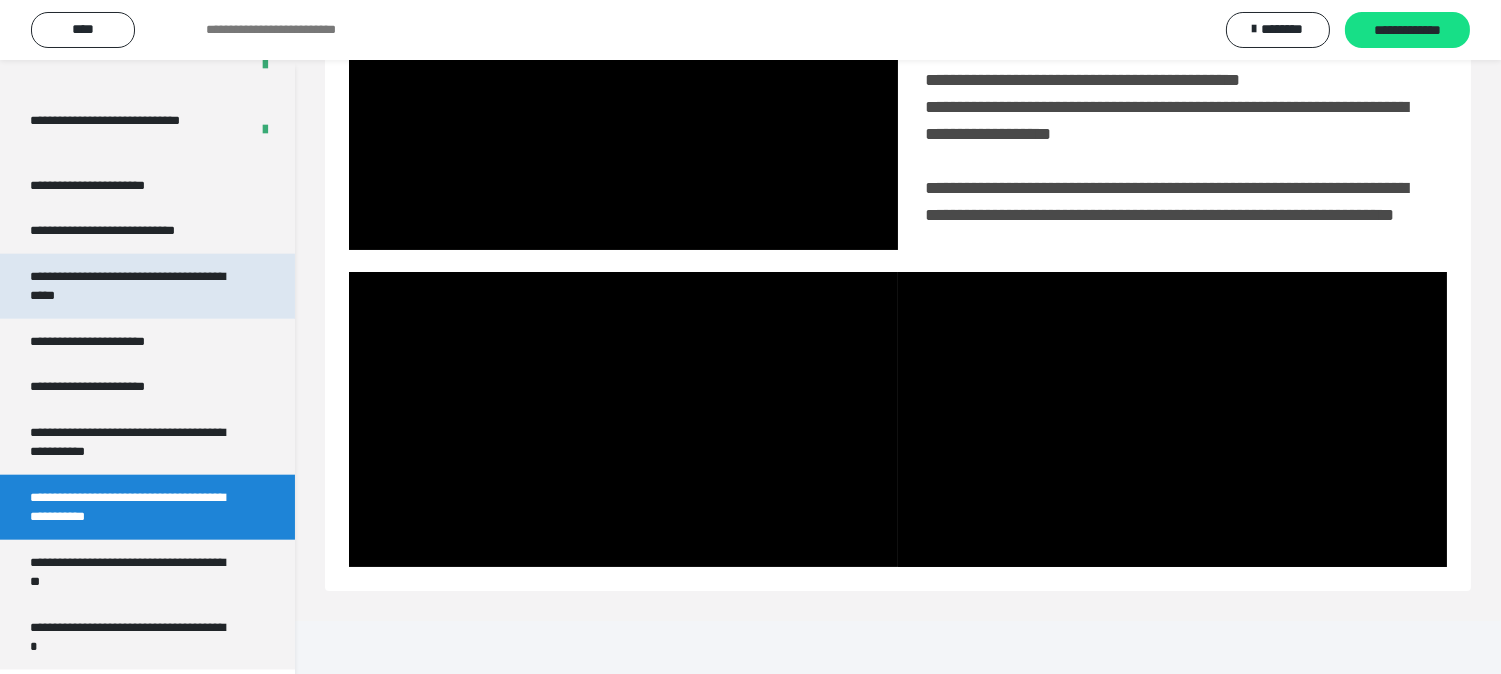 click on "**********" at bounding box center (147, 286) 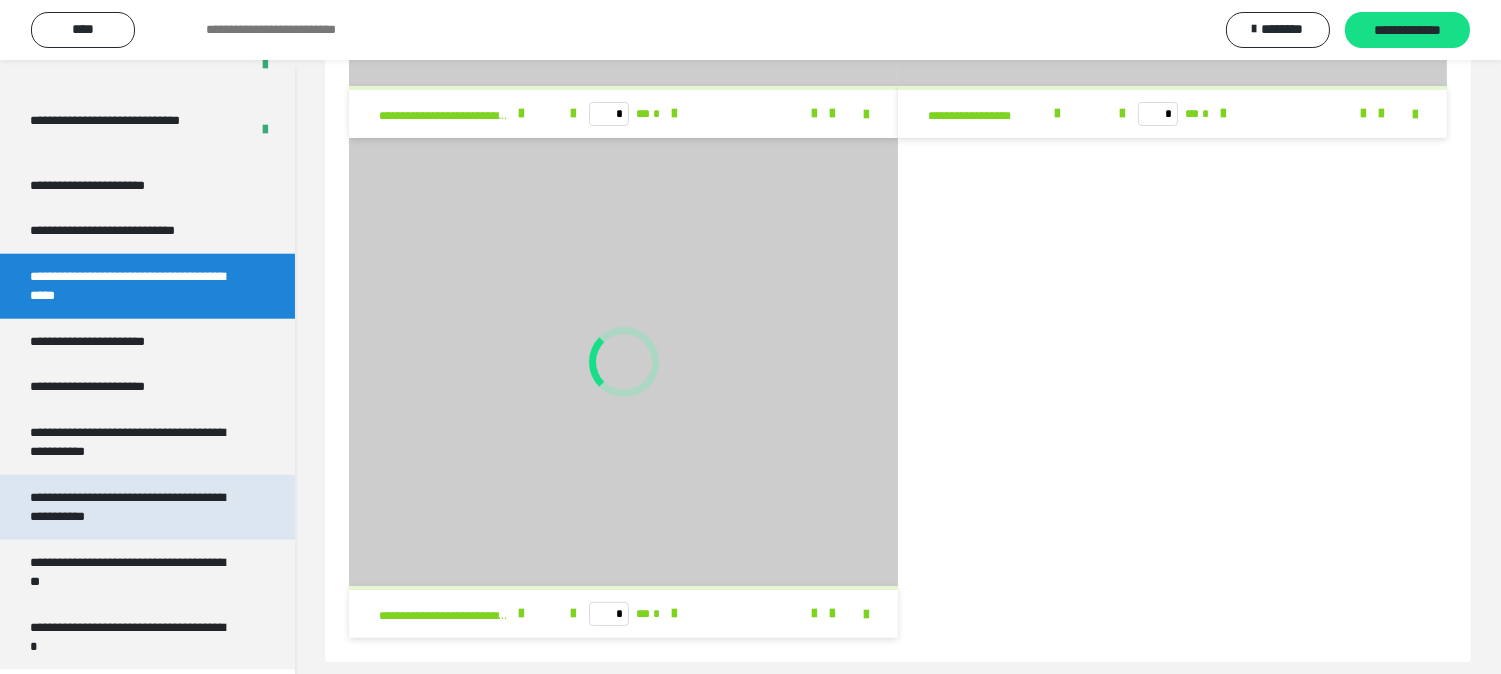 click on "**********" at bounding box center (131, 507) 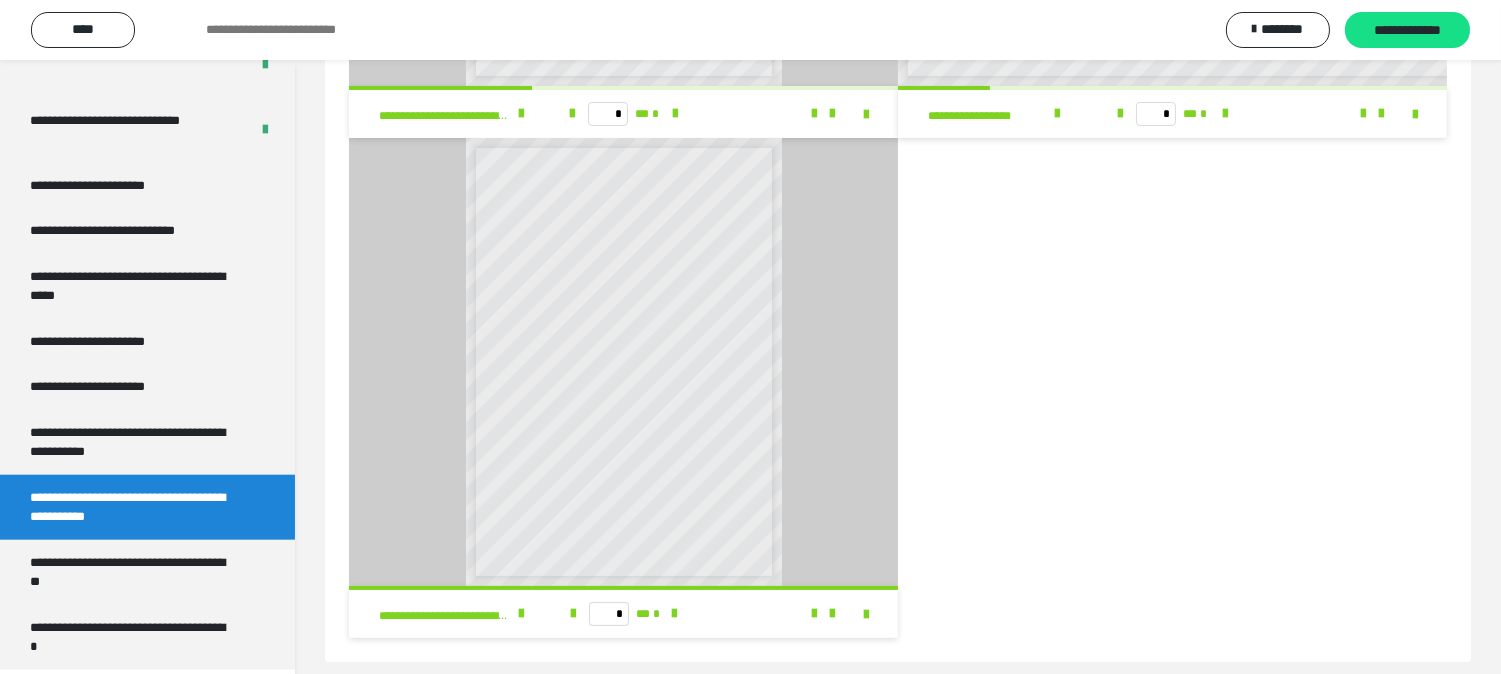 scroll, scrollTop: 60, scrollLeft: 0, axis: vertical 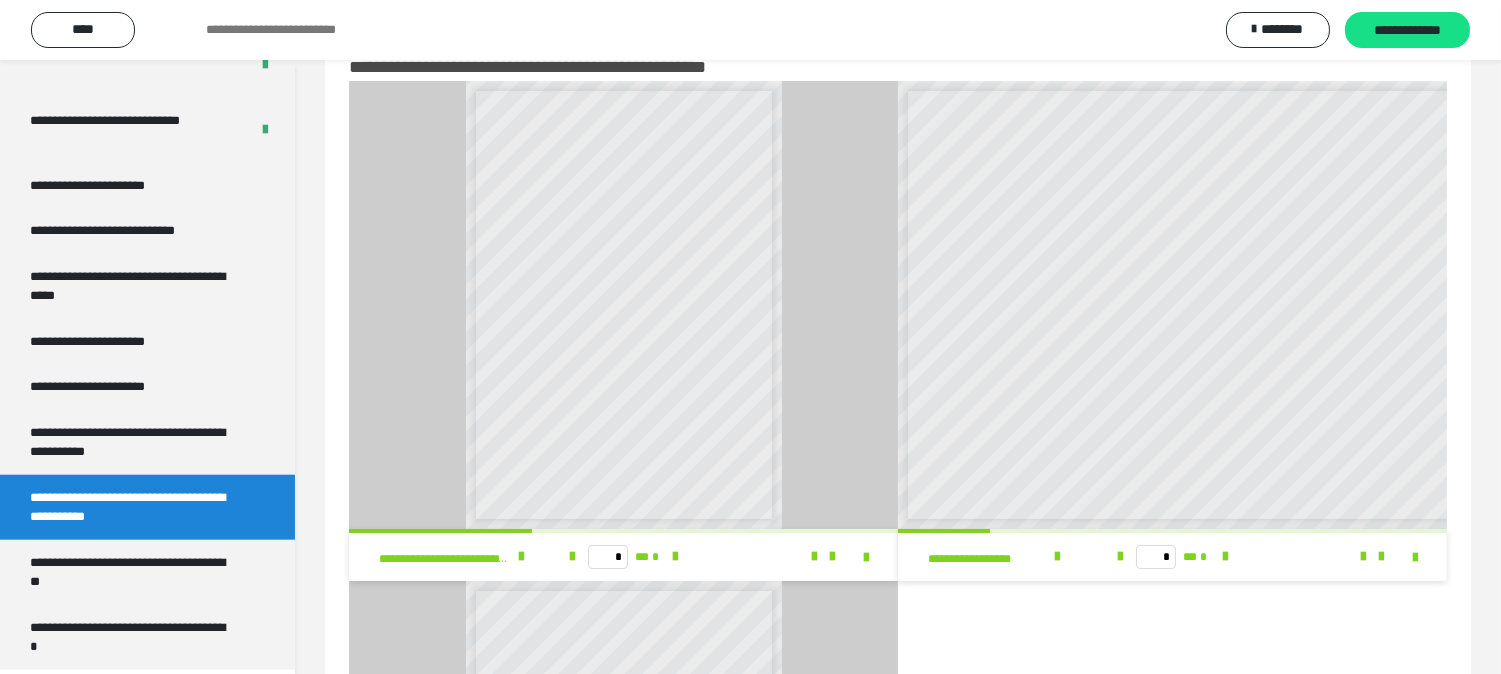 click on "**********" at bounding box center [131, 507] 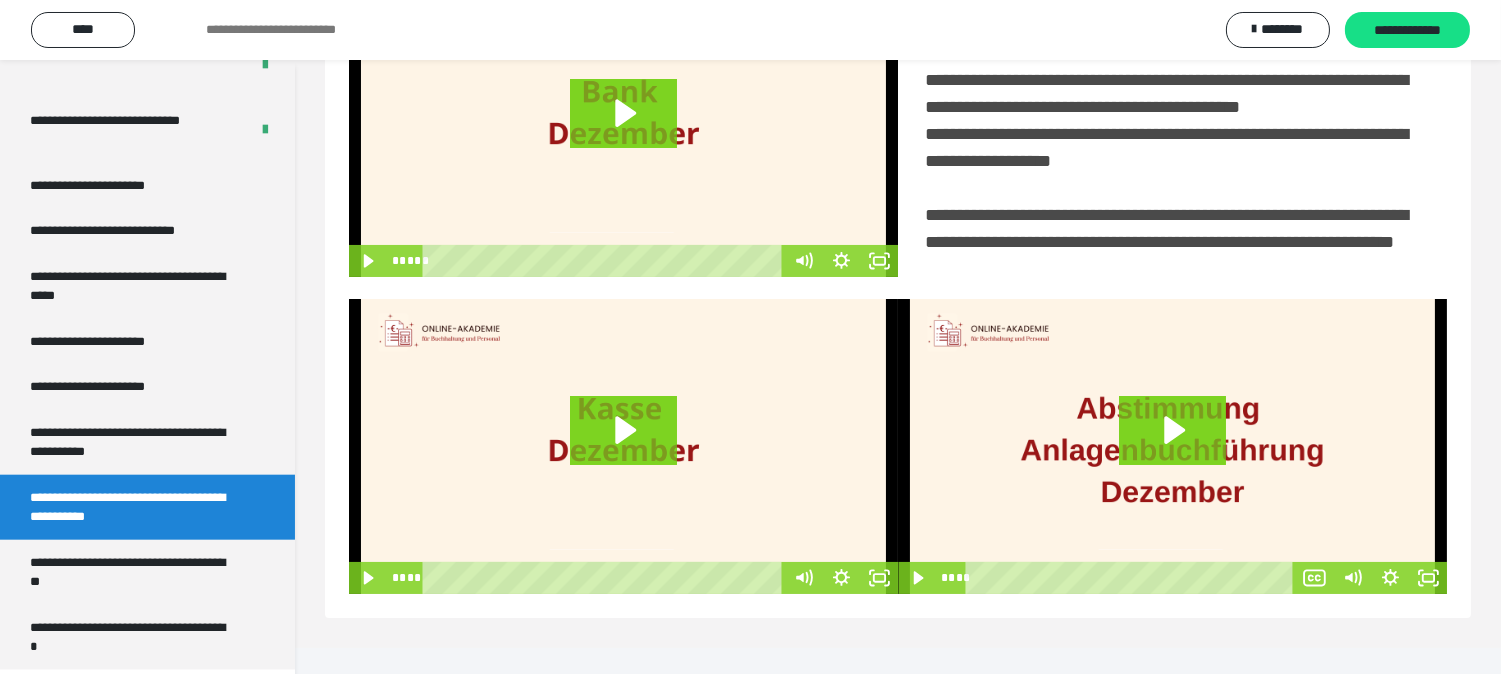 scroll, scrollTop: 503, scrollLeft: 0, axis: vertical 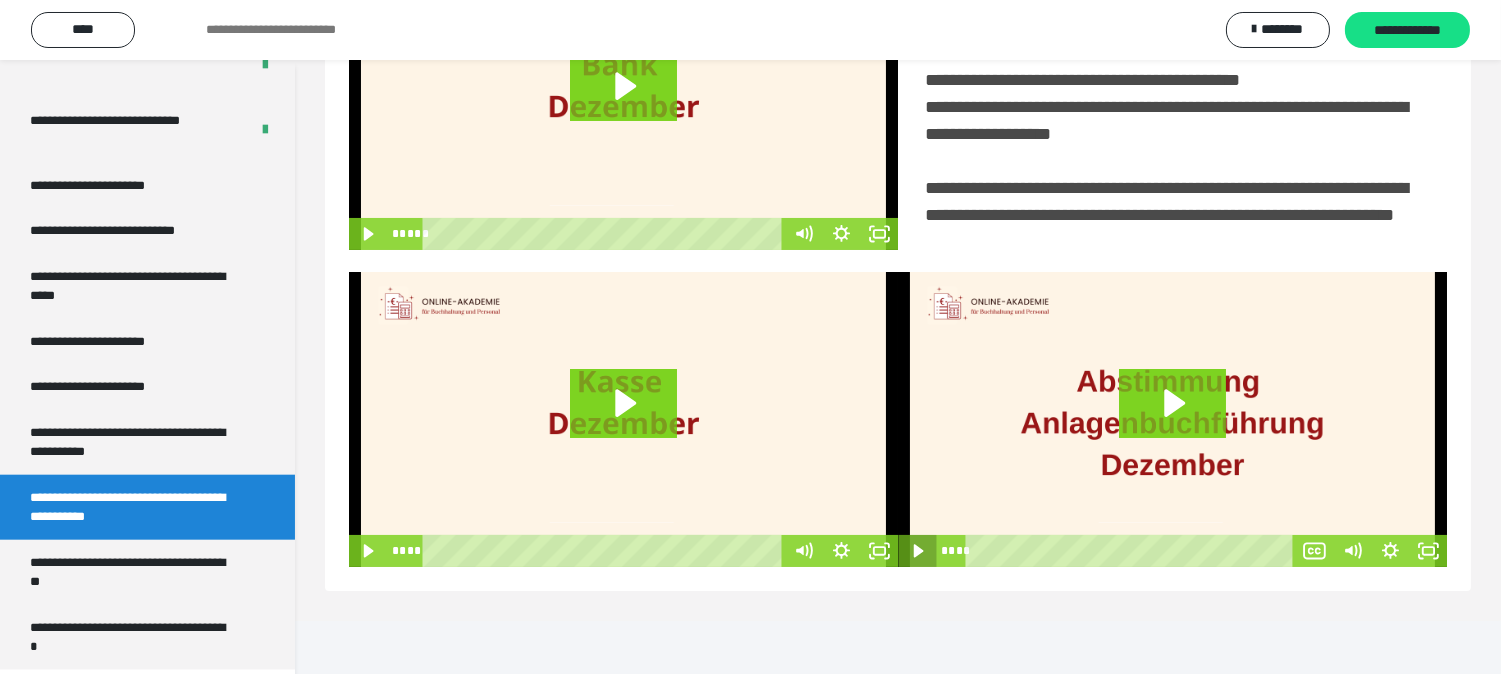 click 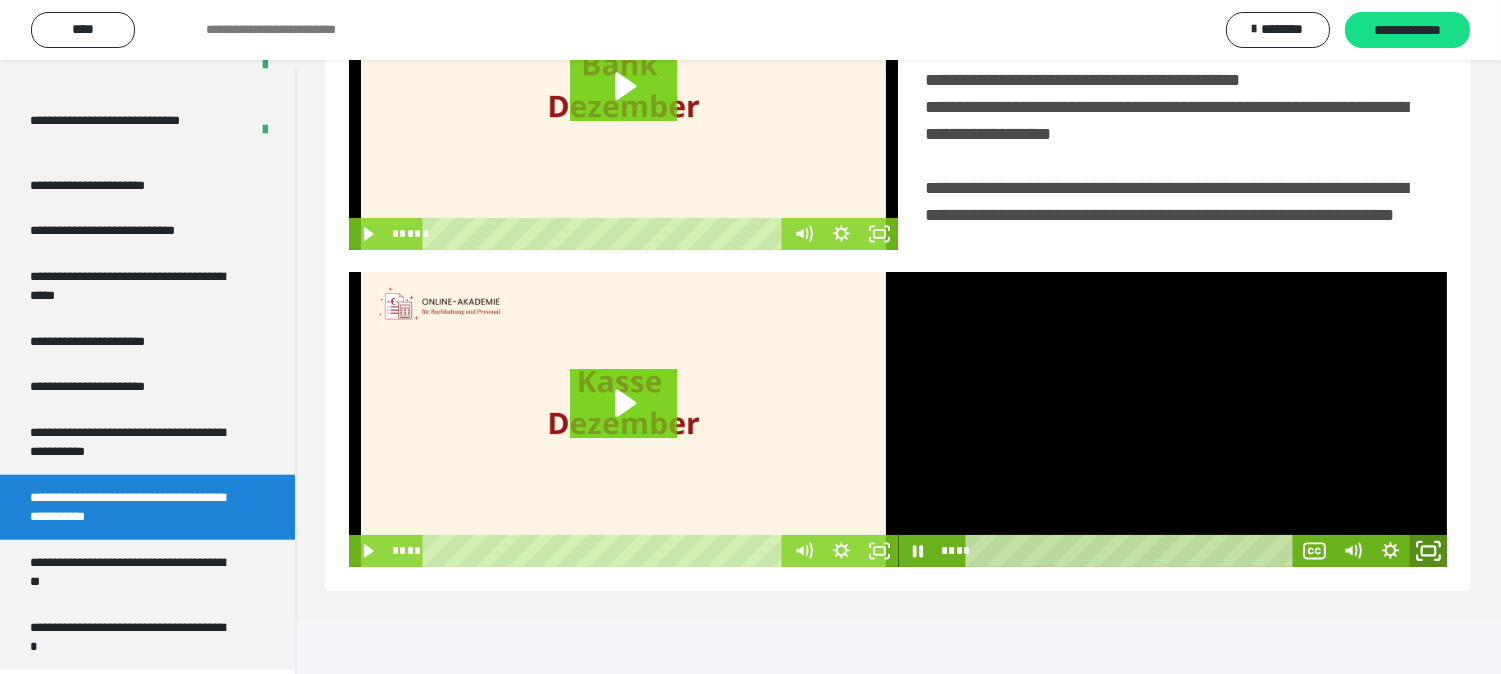 click 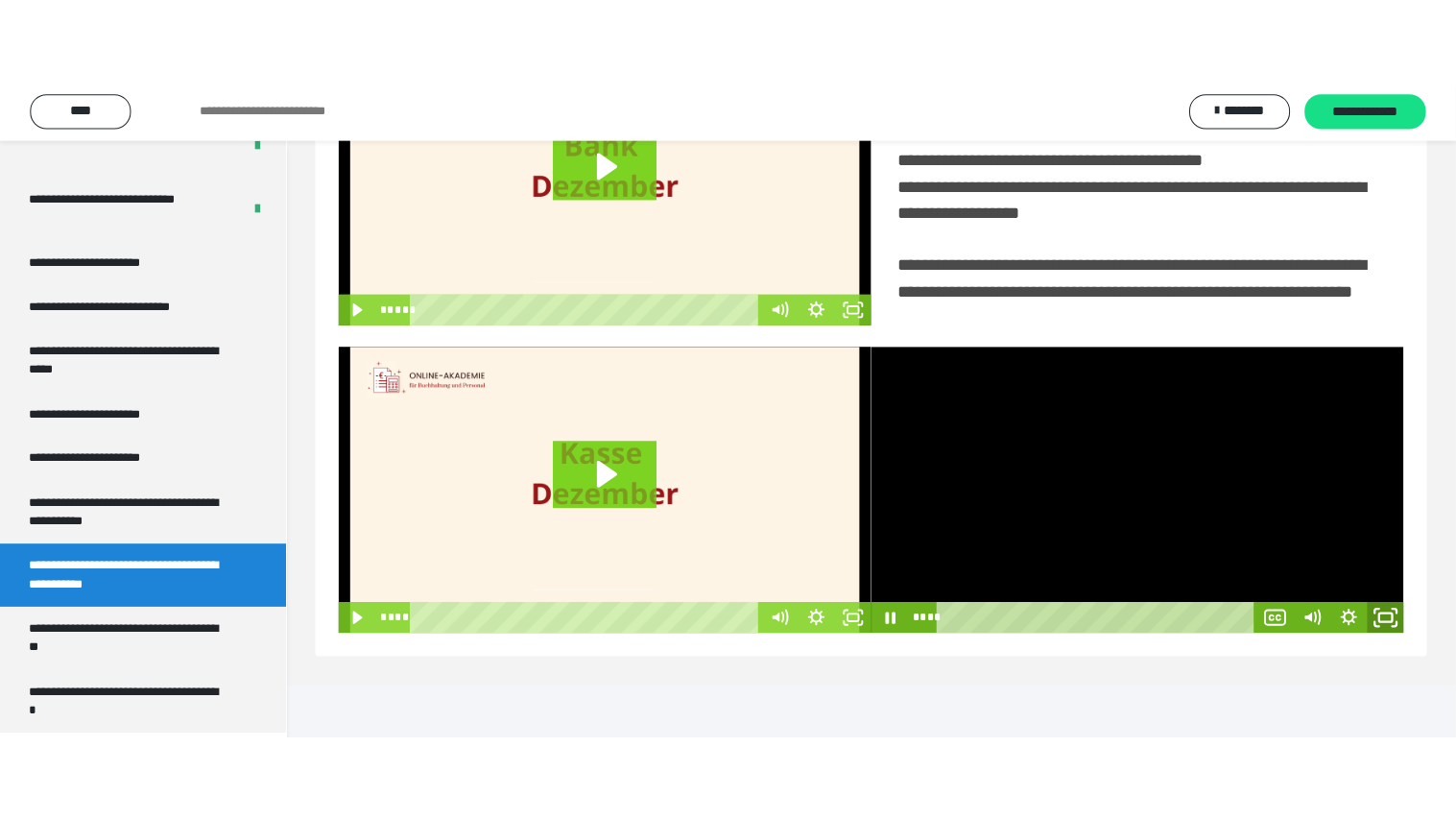 scroll, scrollTop: 321, scrollLeft: 0, axis: vertical 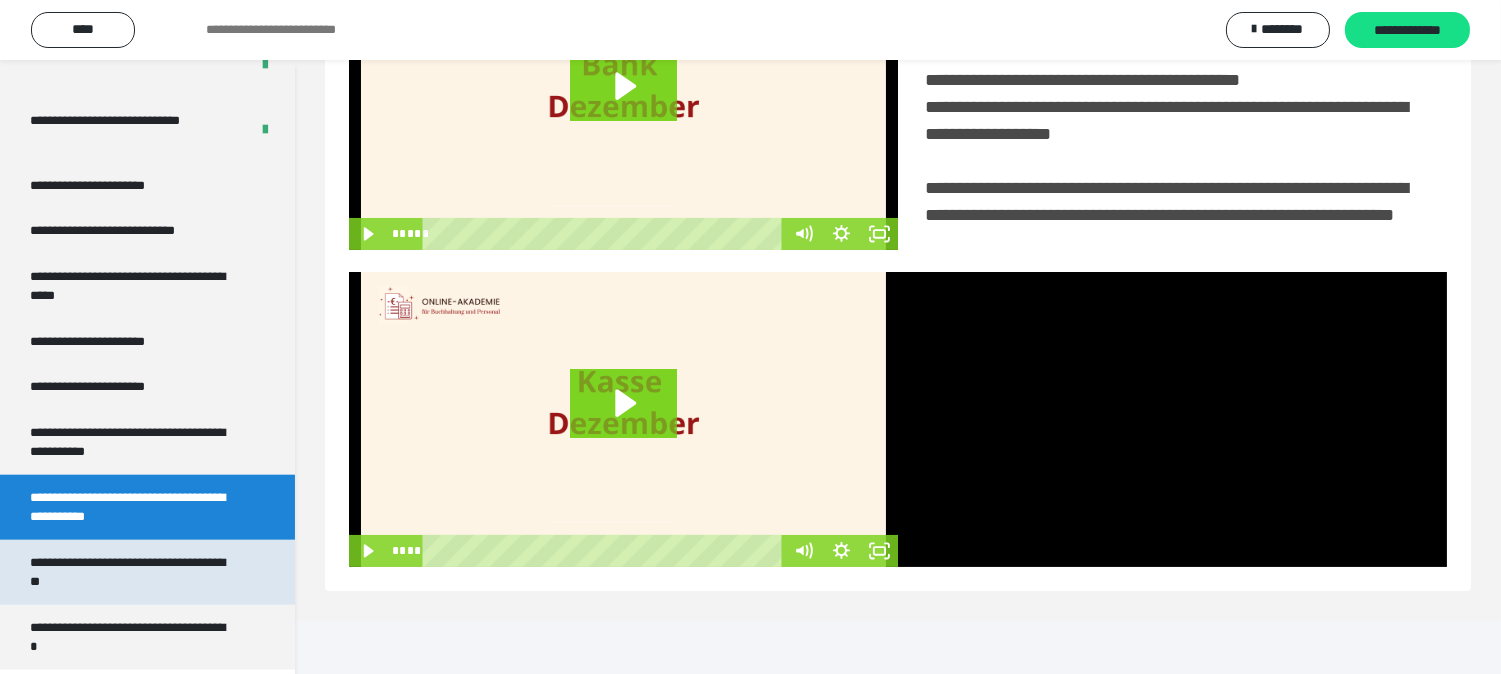 click on "**********" at bounding box center [131, 572] 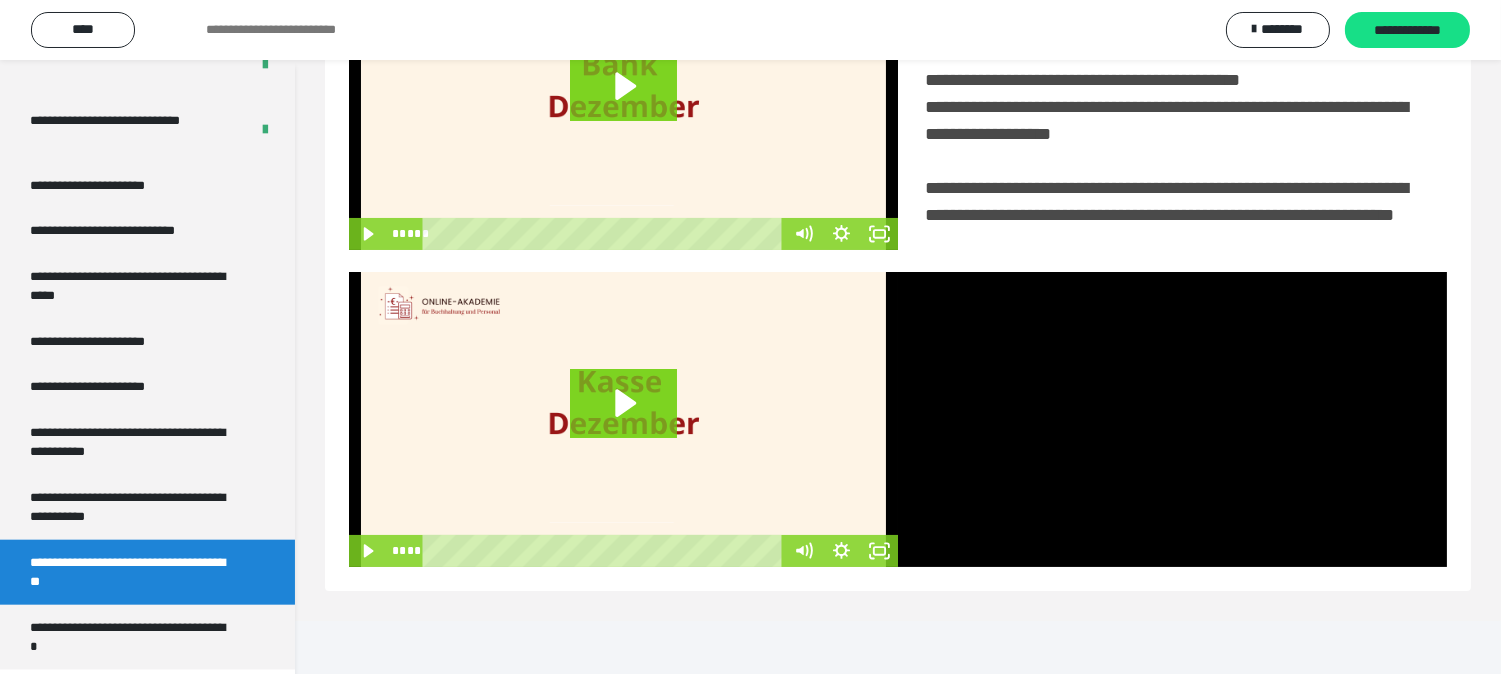 scroll, scrollTop: 60, scrollLeft: 0, axis: vertical 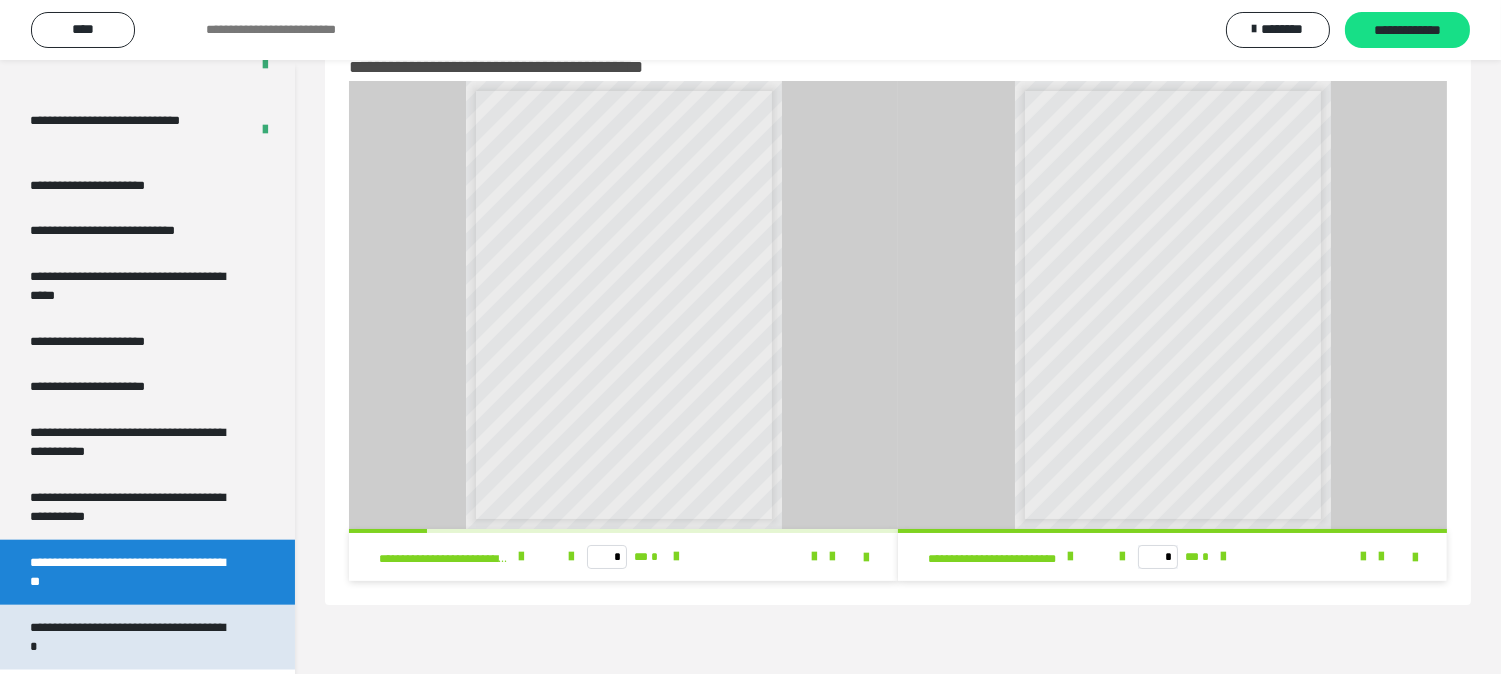 click on "**********" at bounding box center [131, 637] 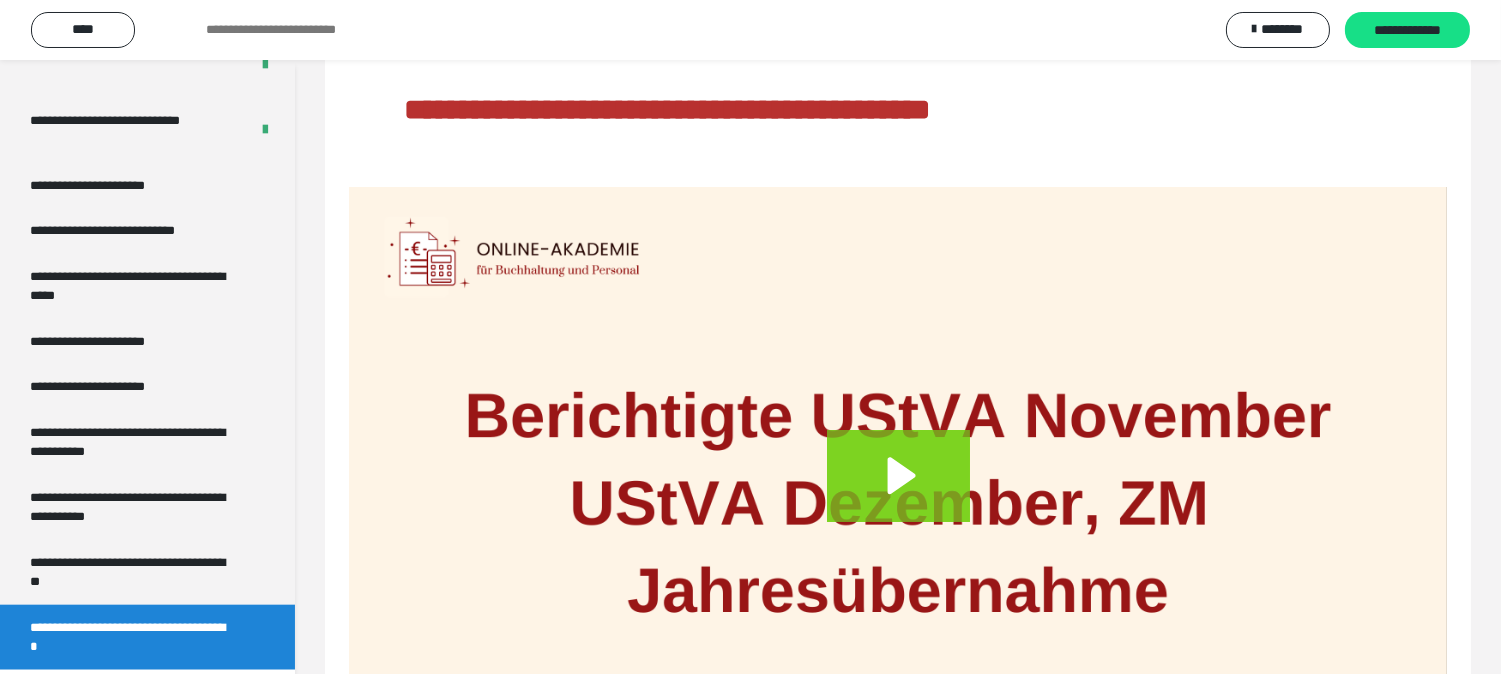 scroll, scrollTop: 354, scrollLeft: 0, axis: vertical 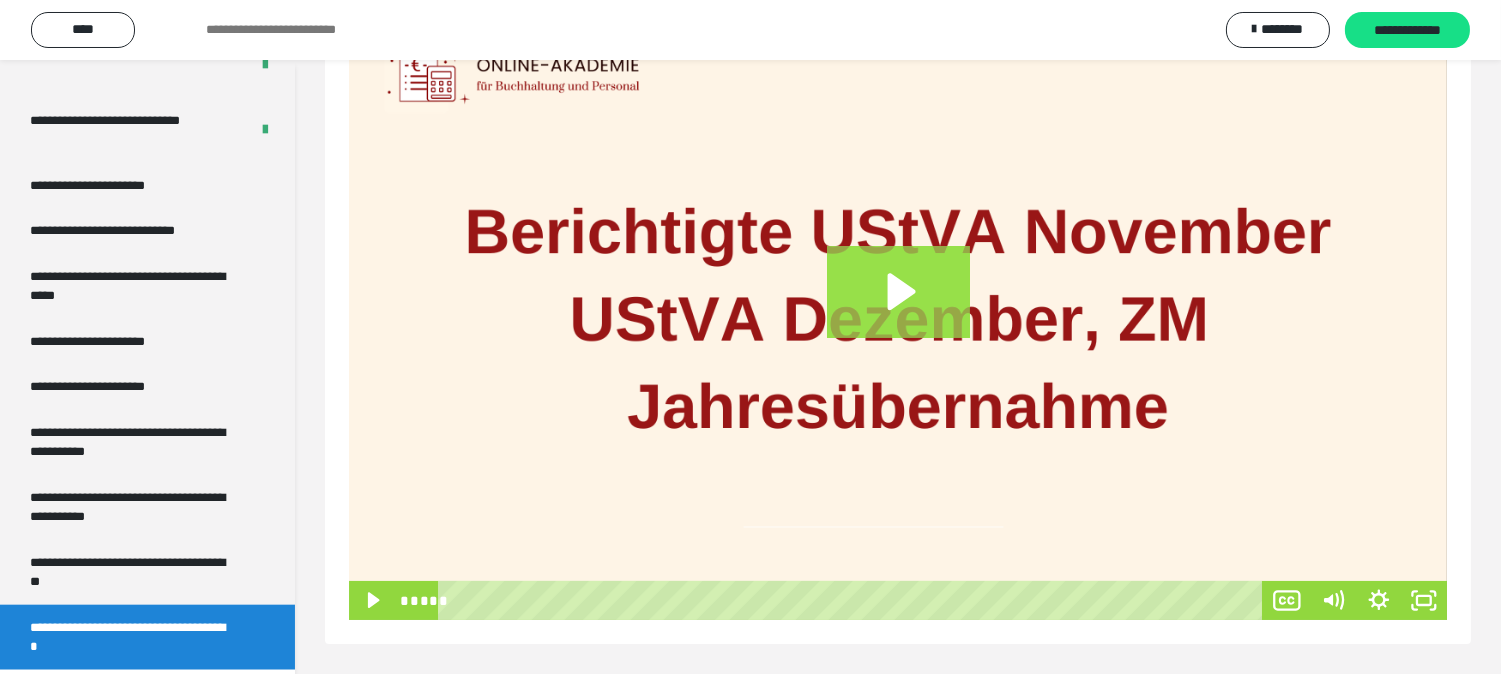 click 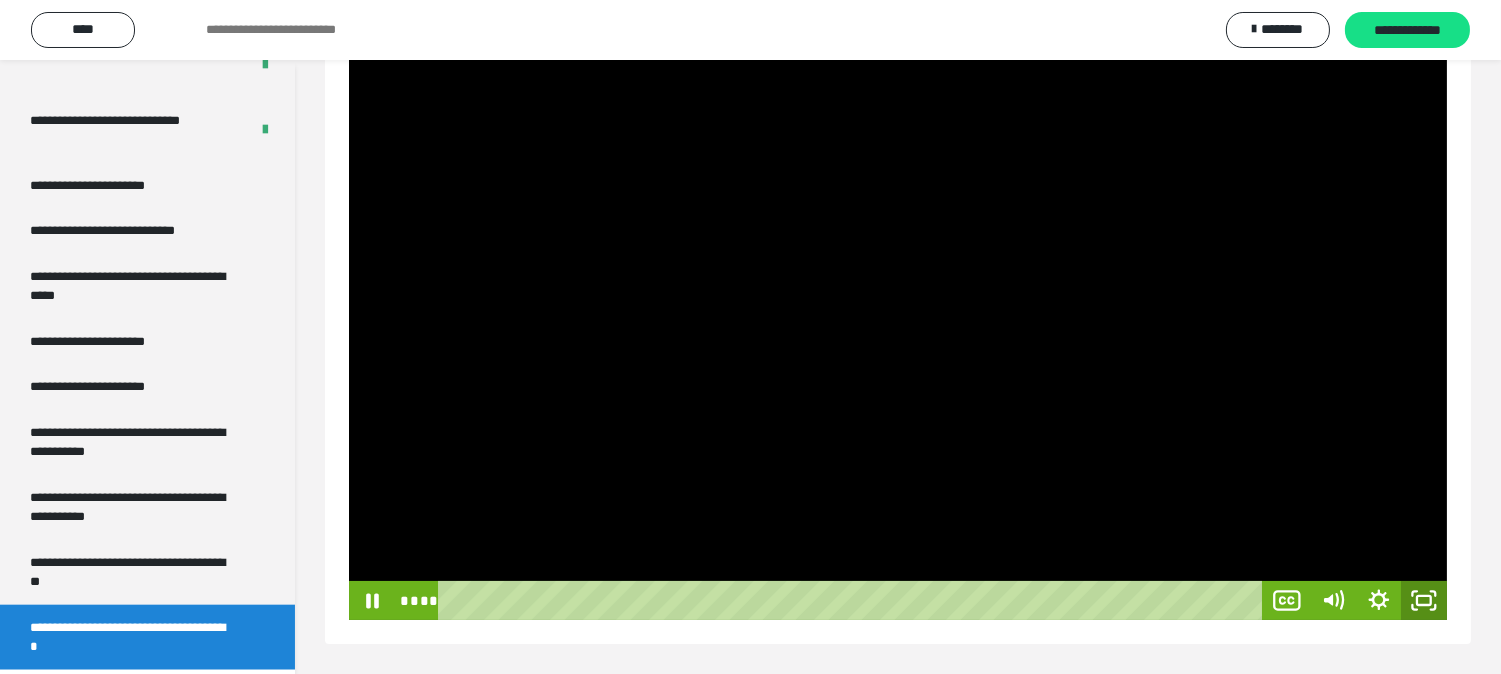 click 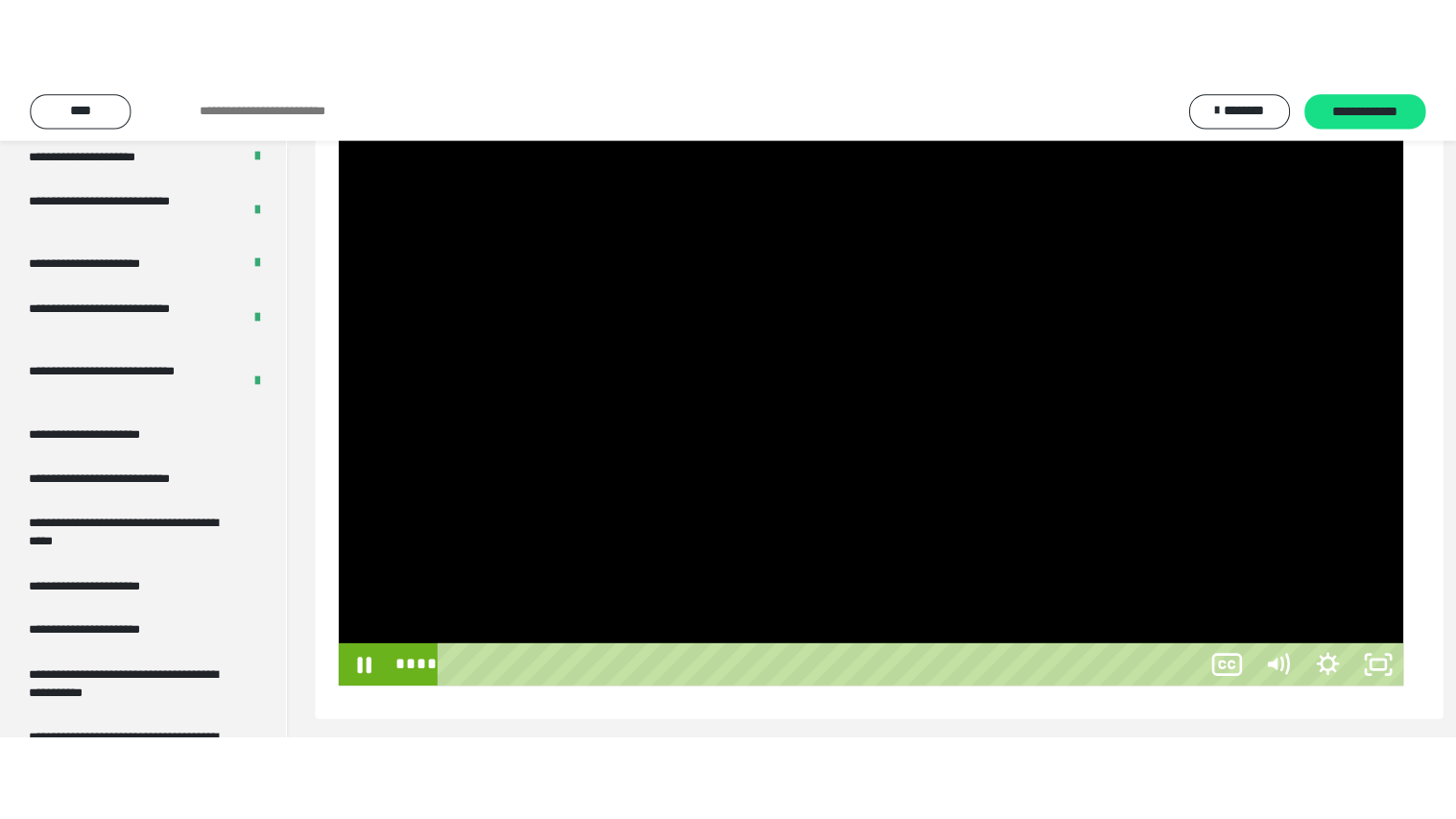 scroll, scrollTop: 179, scrollLeft: 0, axis: vertical 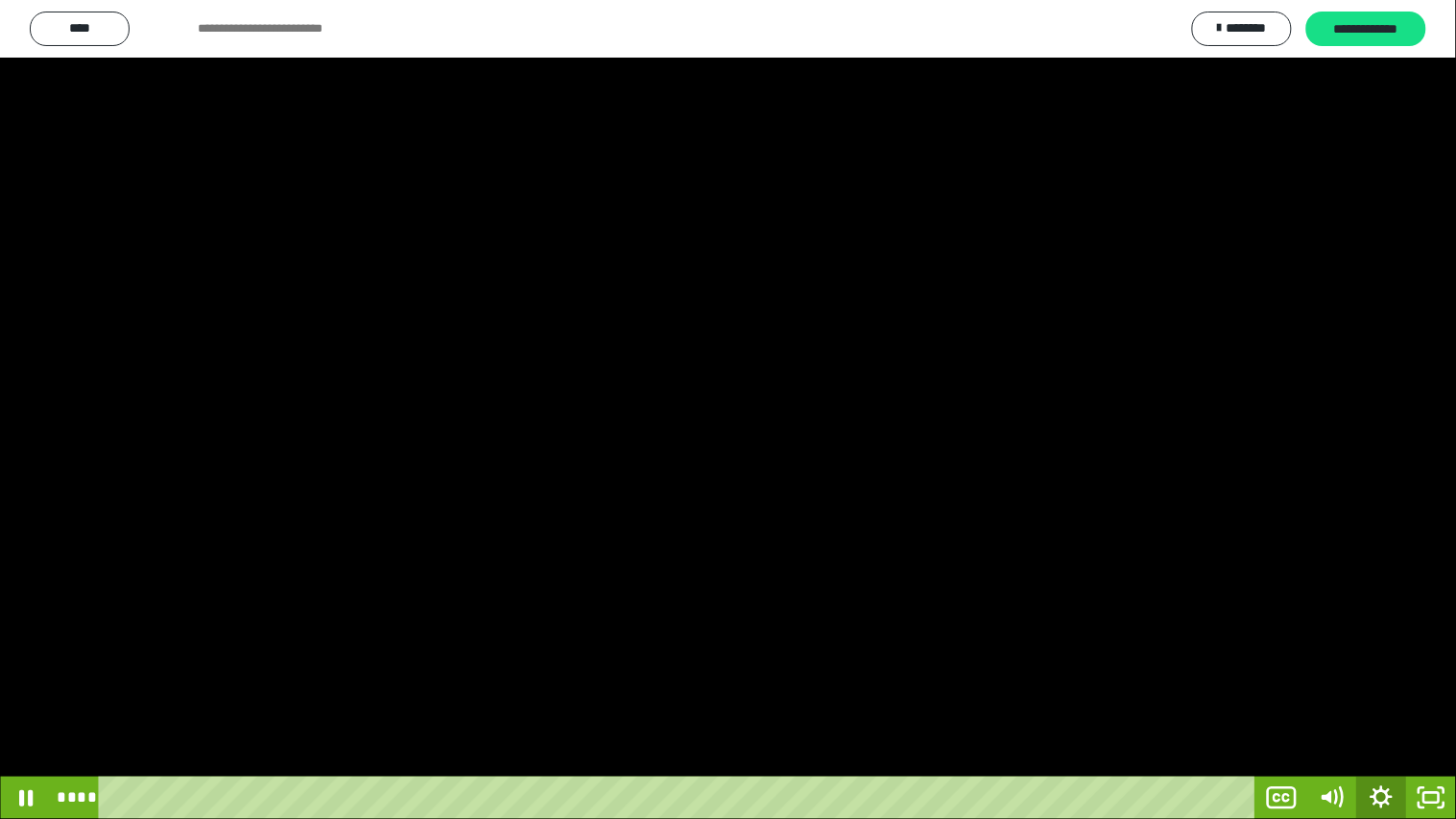 click 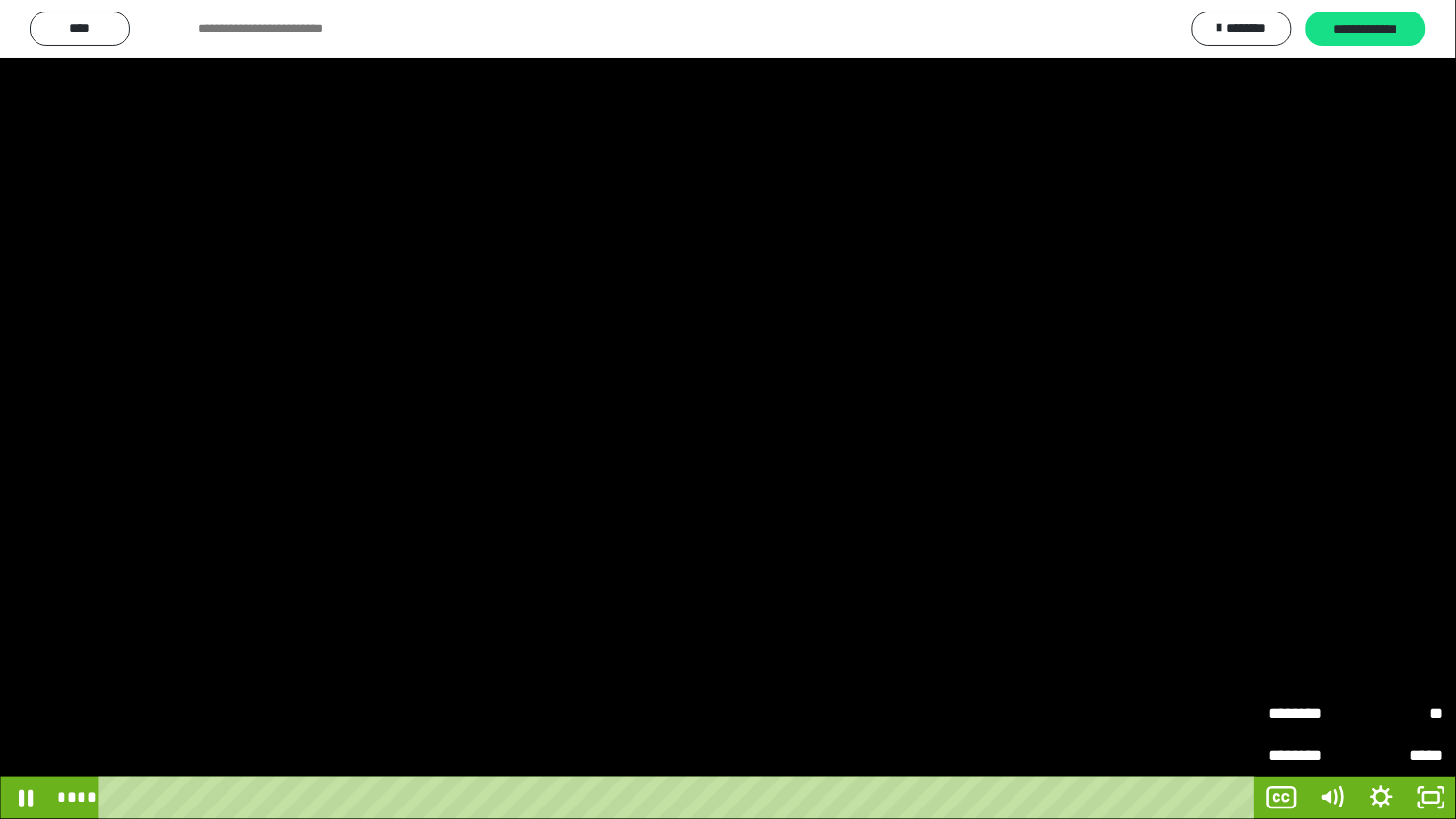 click on "********" at bounding box center [1312, 713] 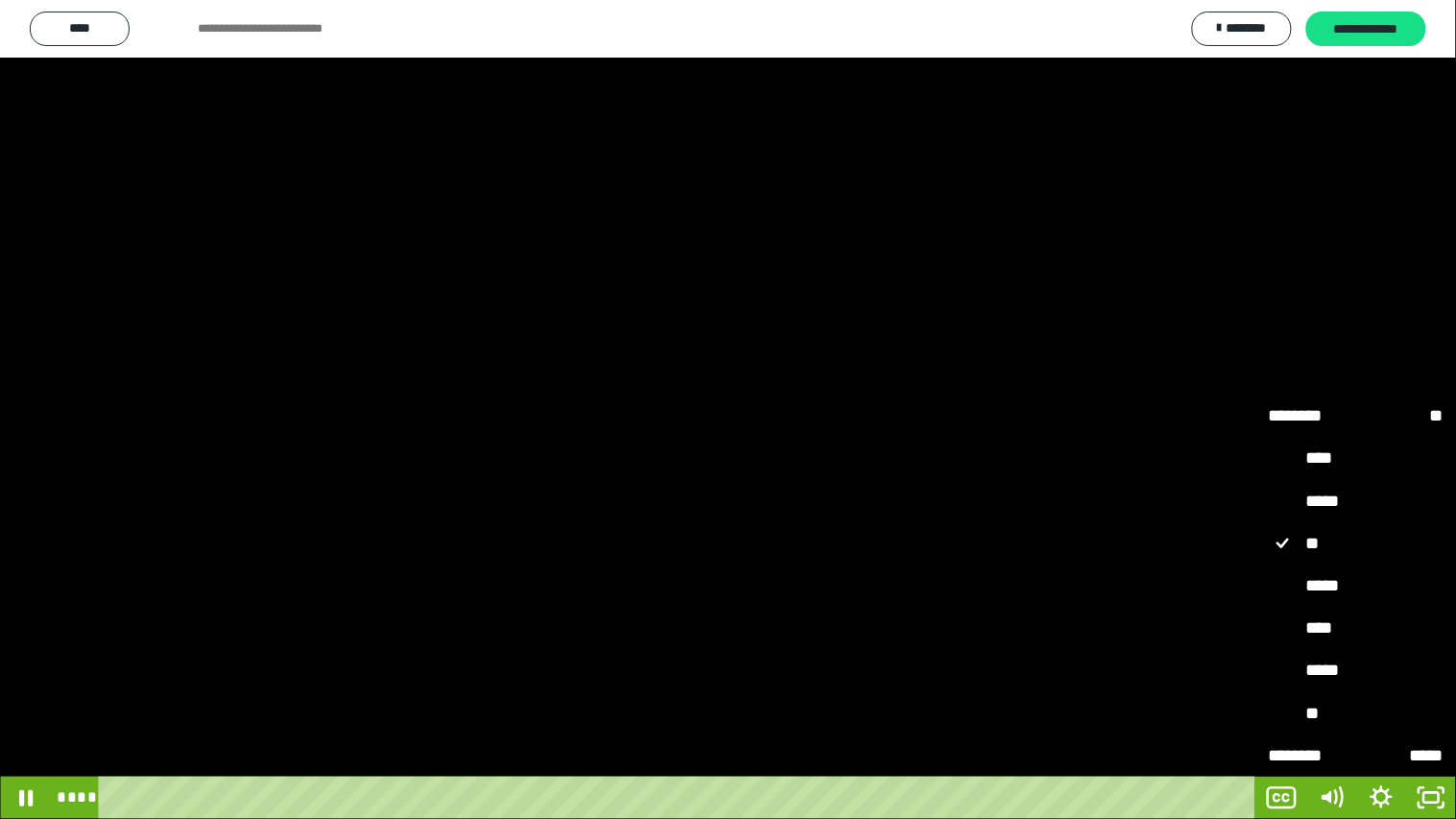 click on "*****" at bounding box center [1356, 670] 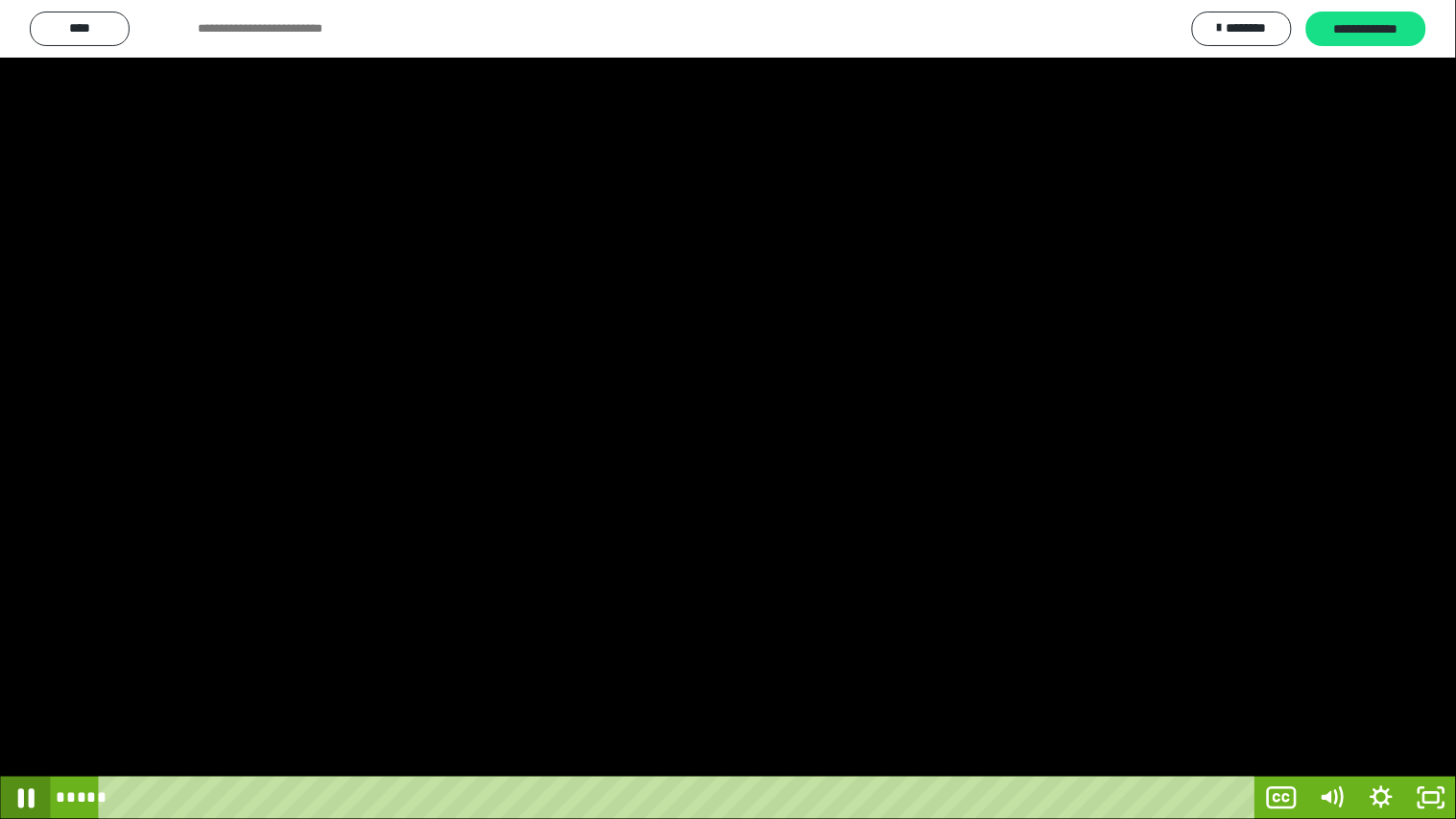 click 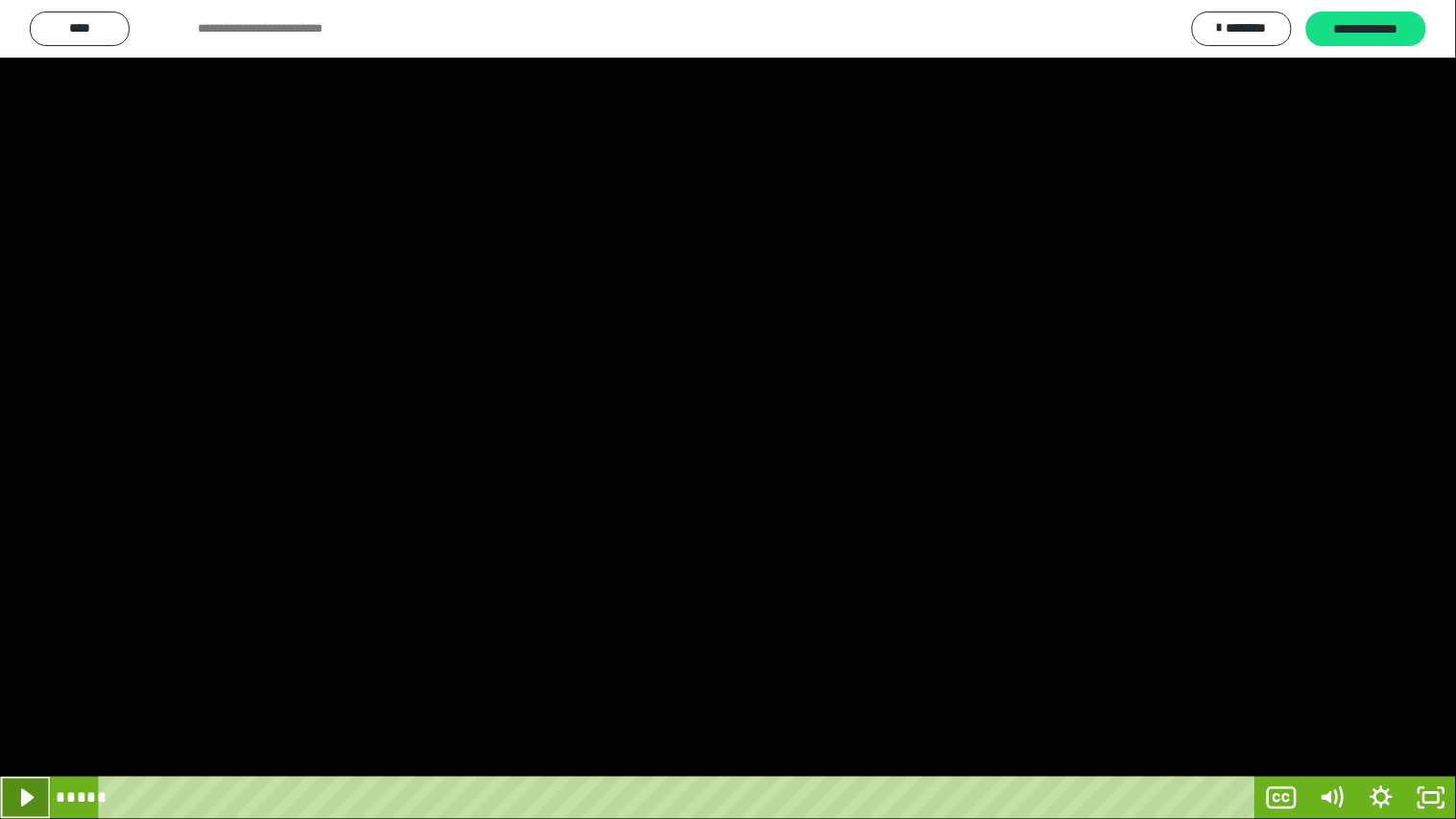 click 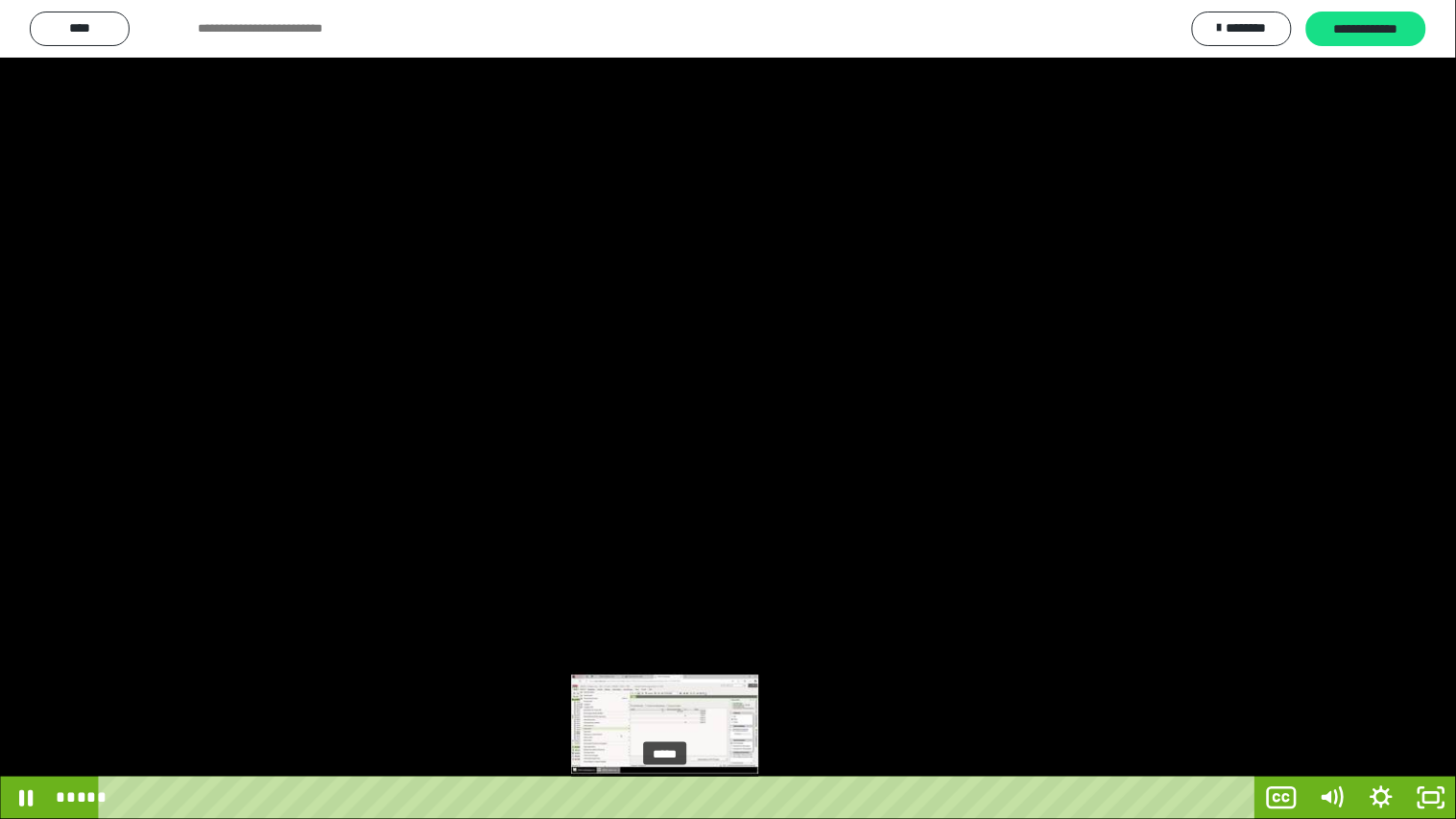 click on "*****" at bounding box center [680, 798] 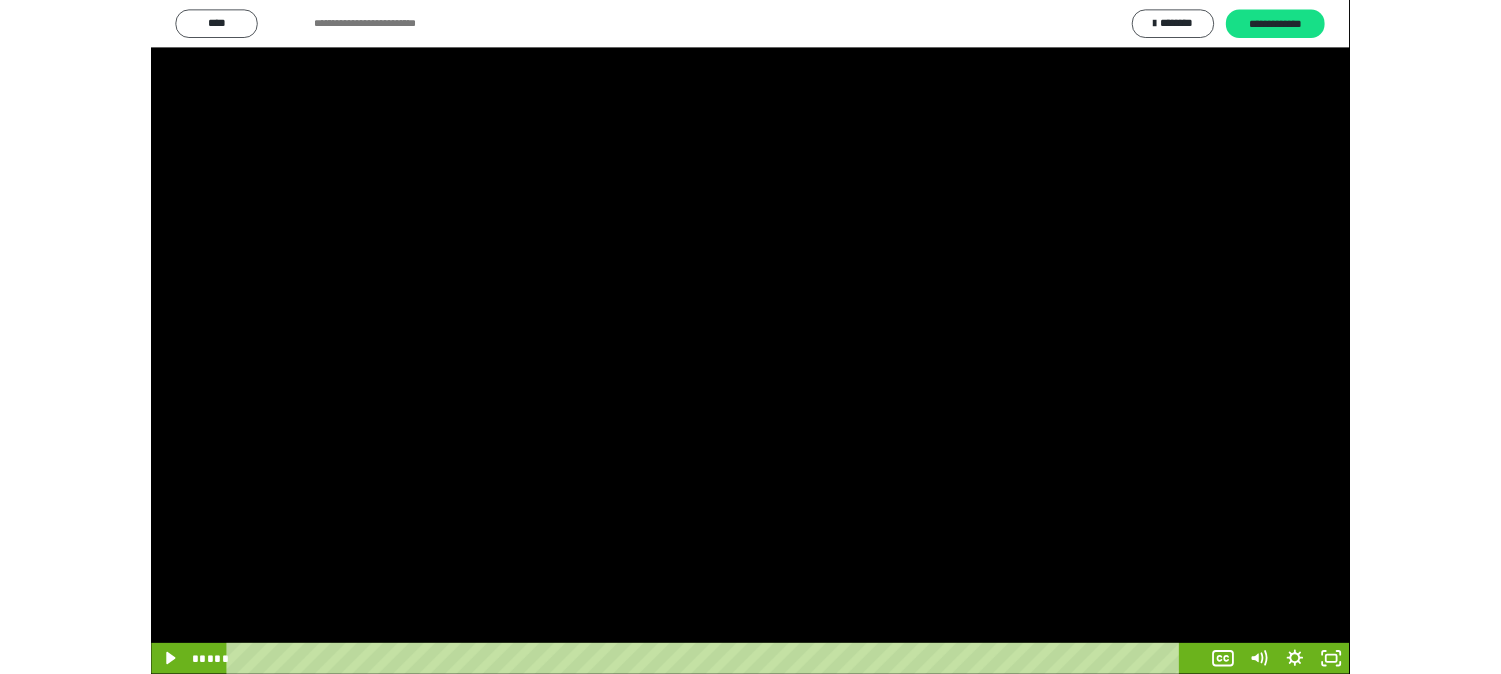 scroll, scrollTop: 3948, scrollLeft: 0, axis: vertical 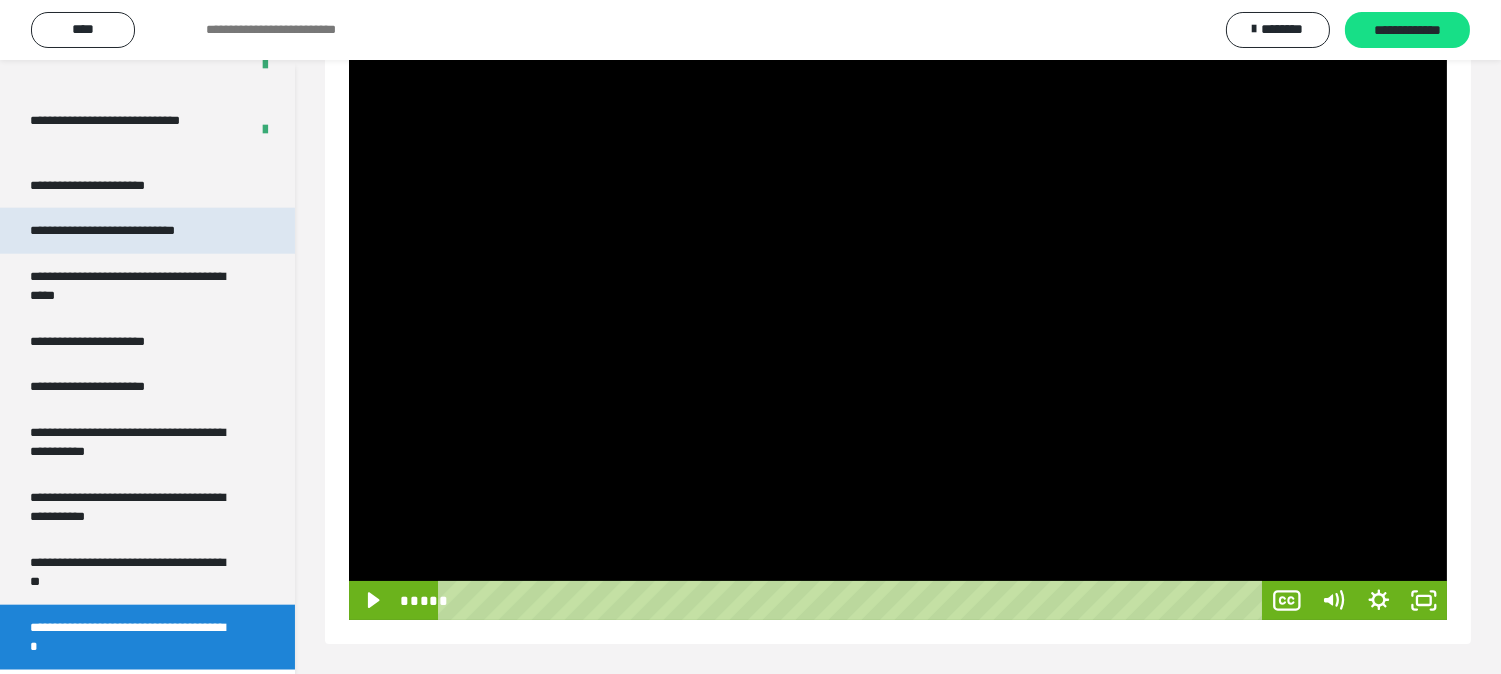 click on "**********" at bounding box center [129, 230] 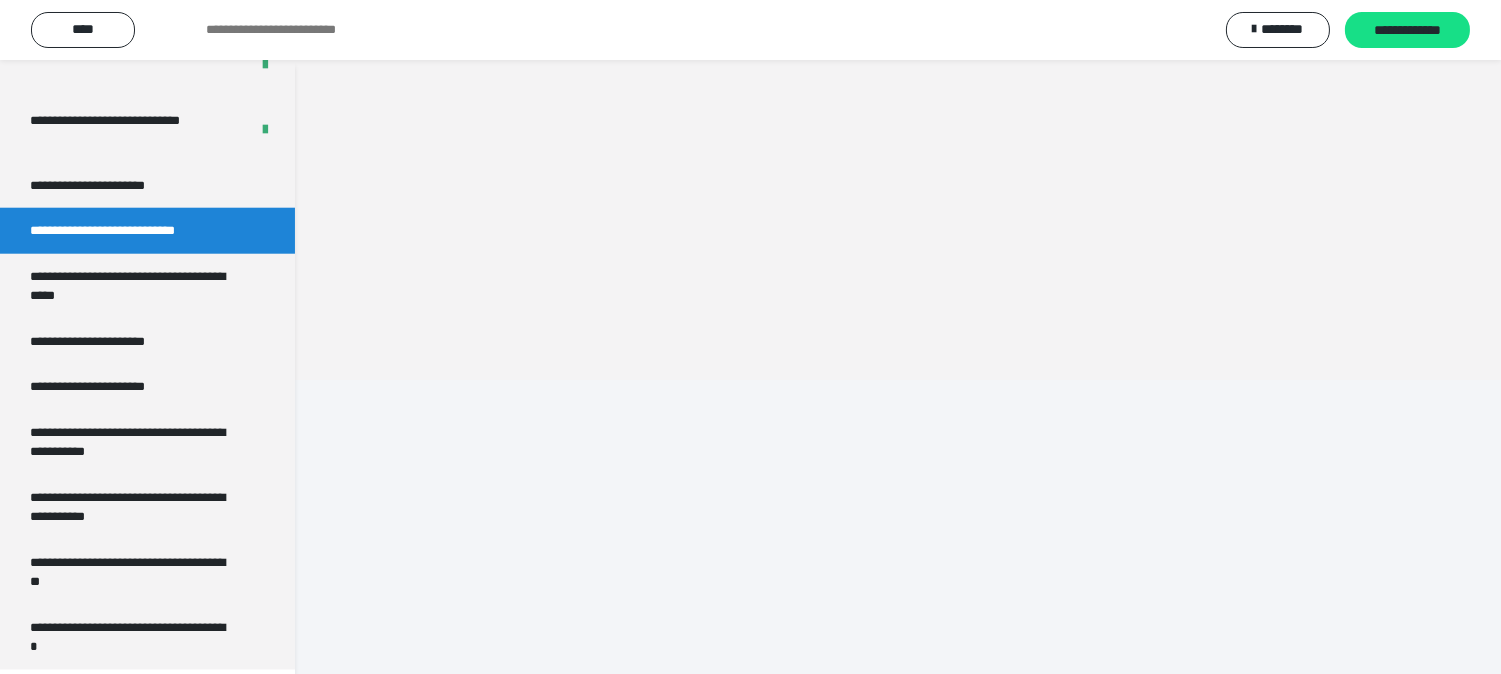 scroll, scrollTop: 60, scrollLeft: 0, axis: vertical 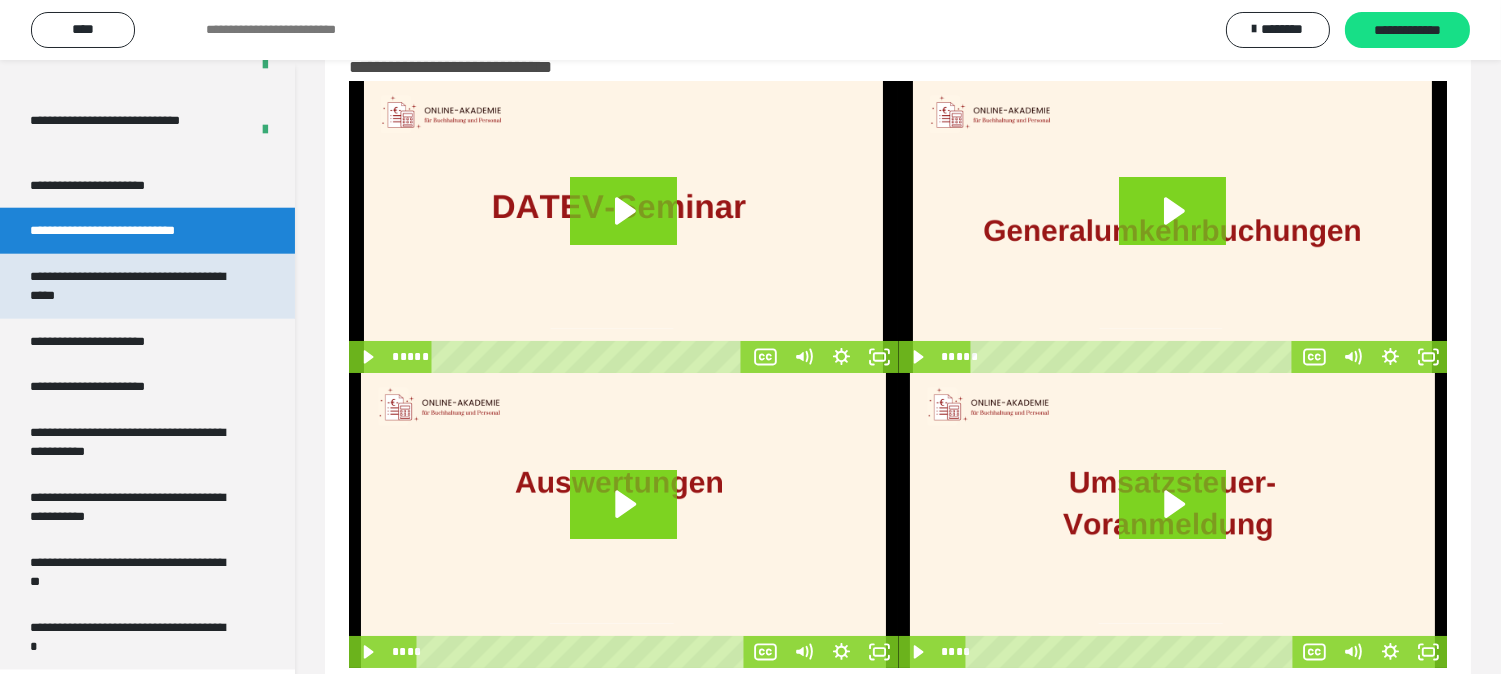 click on "**********" at bounding box center [131, 286] 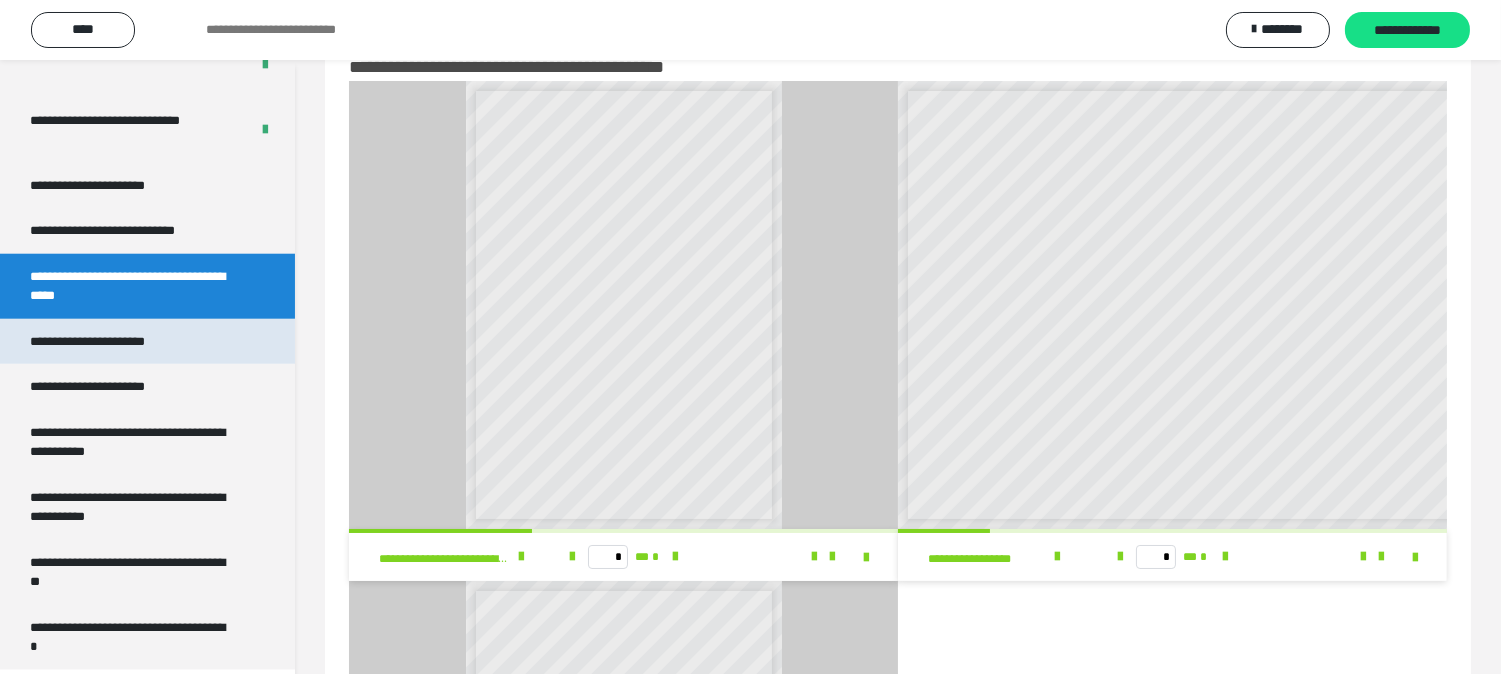click on "**********" at bounding box center [110, 341] 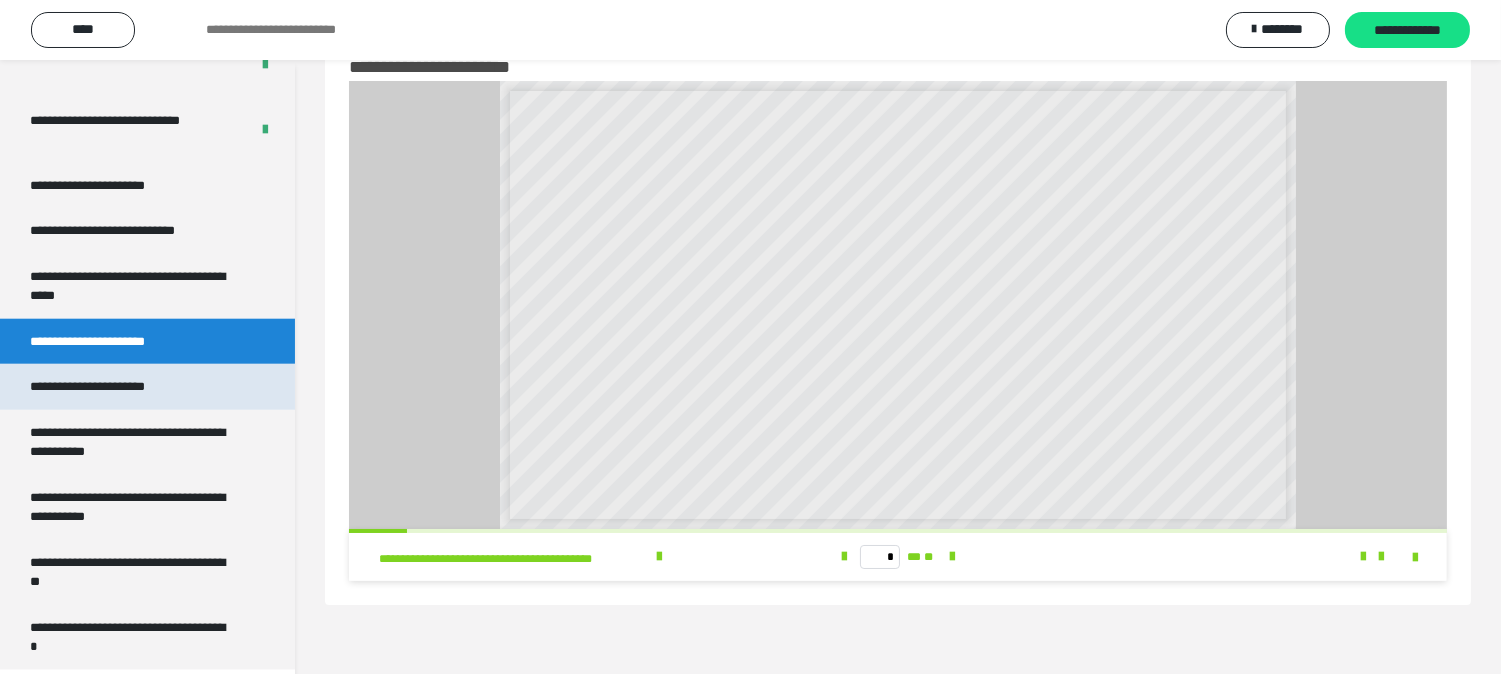 click on "**********" at bounding box center (111, 386) 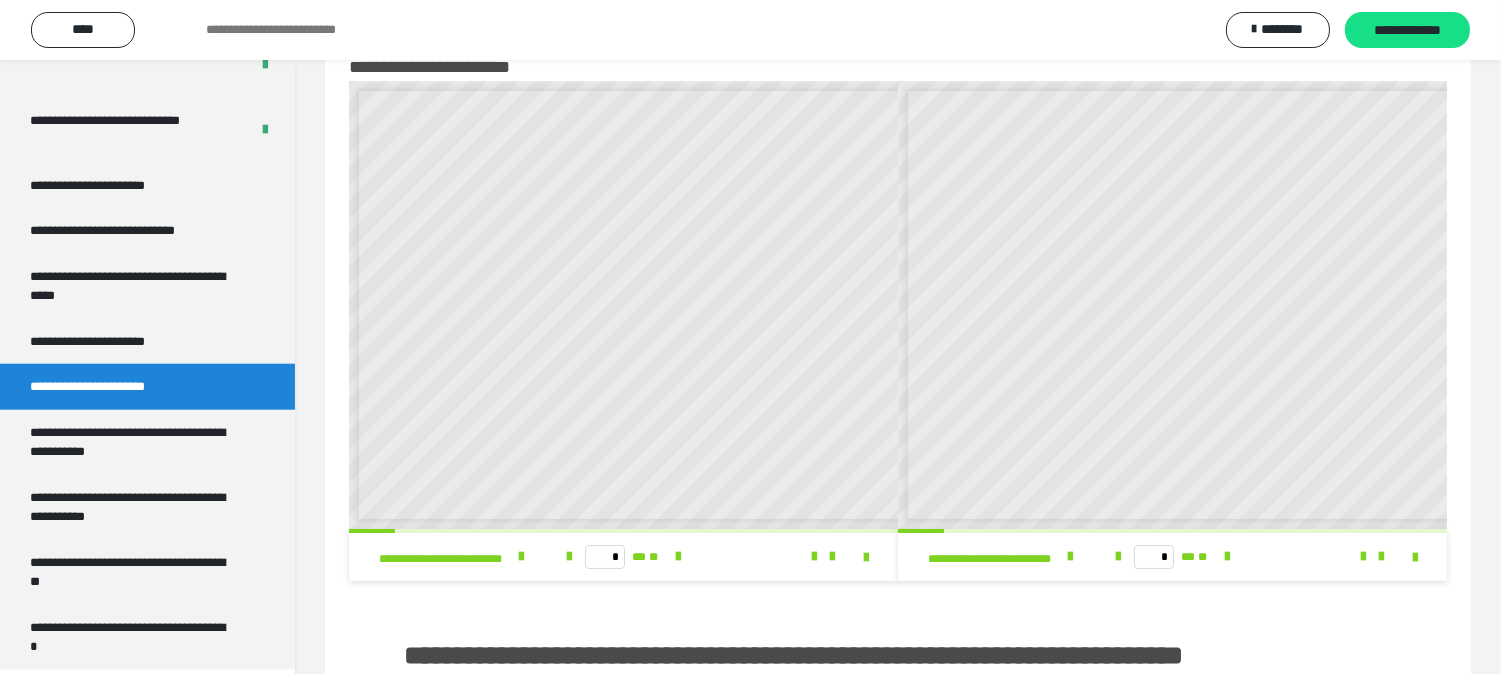 scroll, scrollTop: 8, scrollLeft: 0, axis: vertical 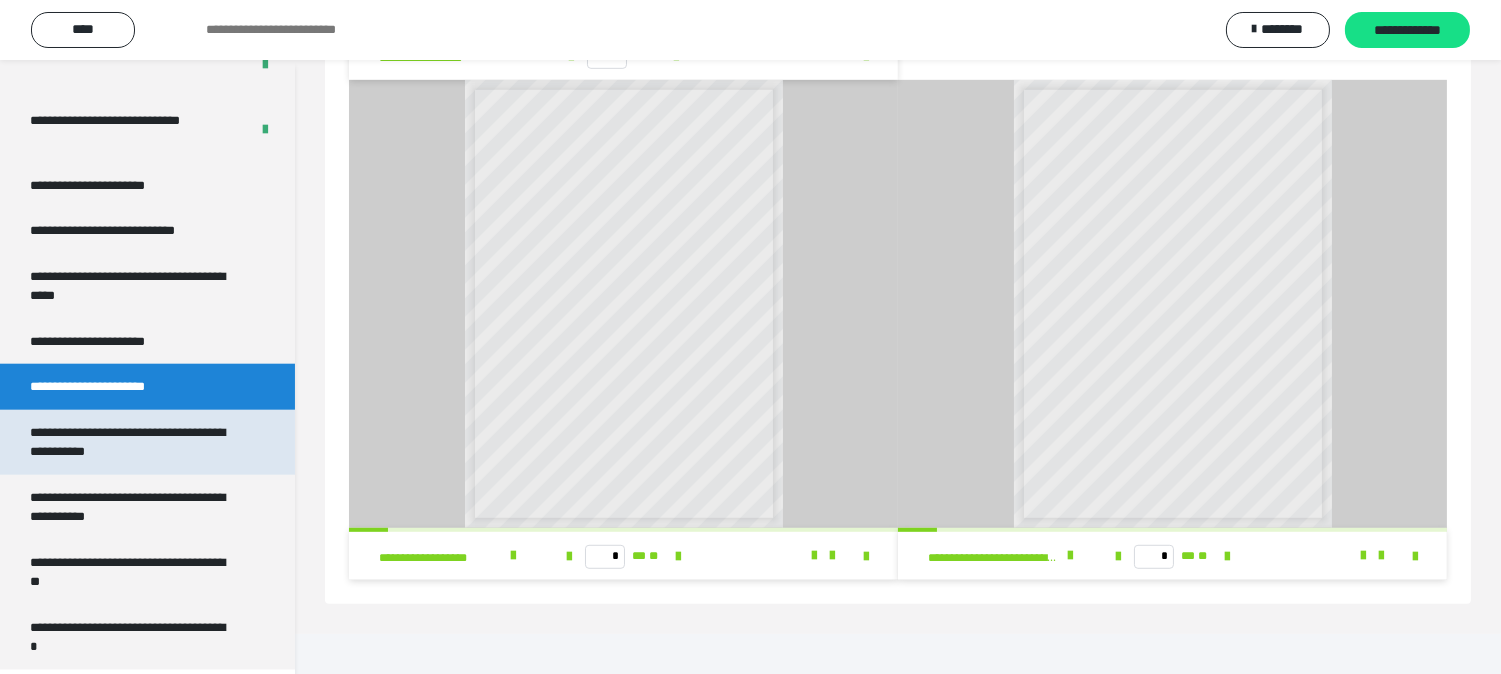 click on "**********" at bounding box center (131, 442) 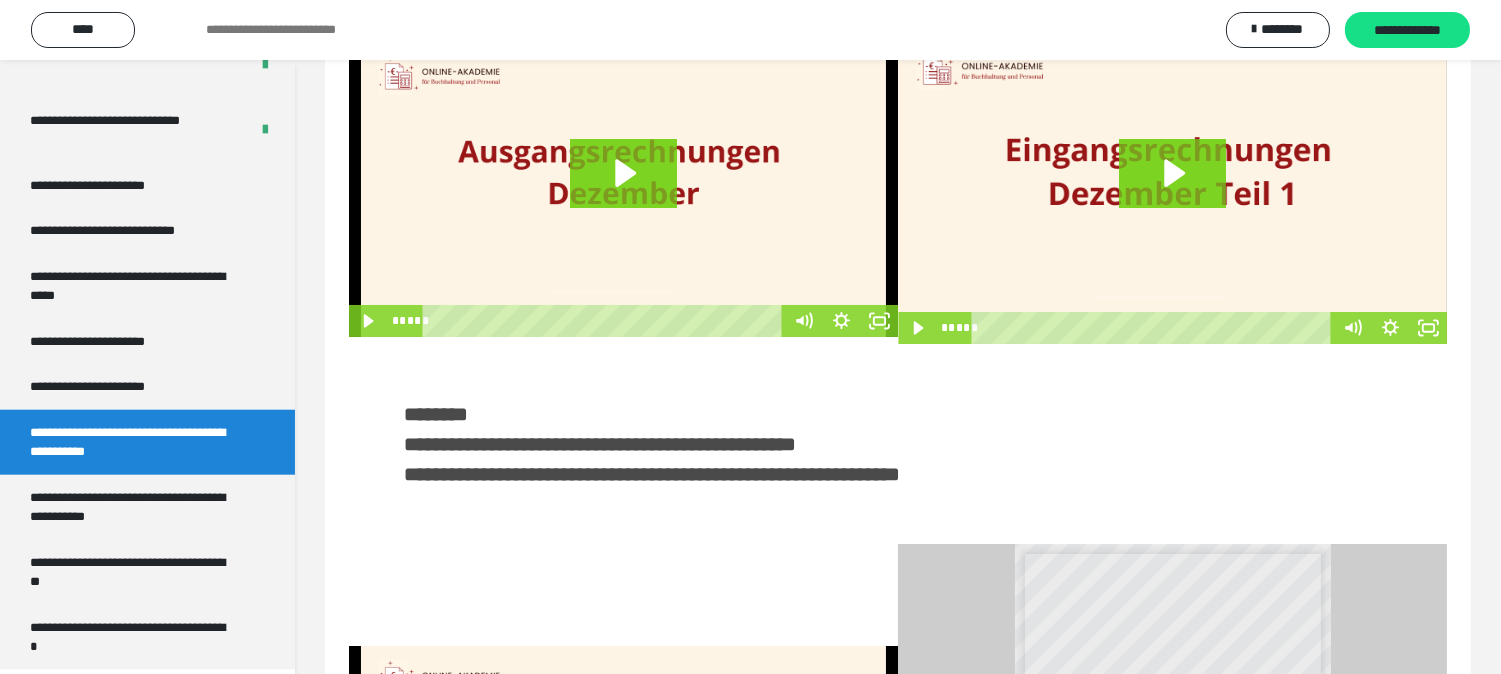 scroll, scrollTop: 0, scrollLeft: 0, axis: both 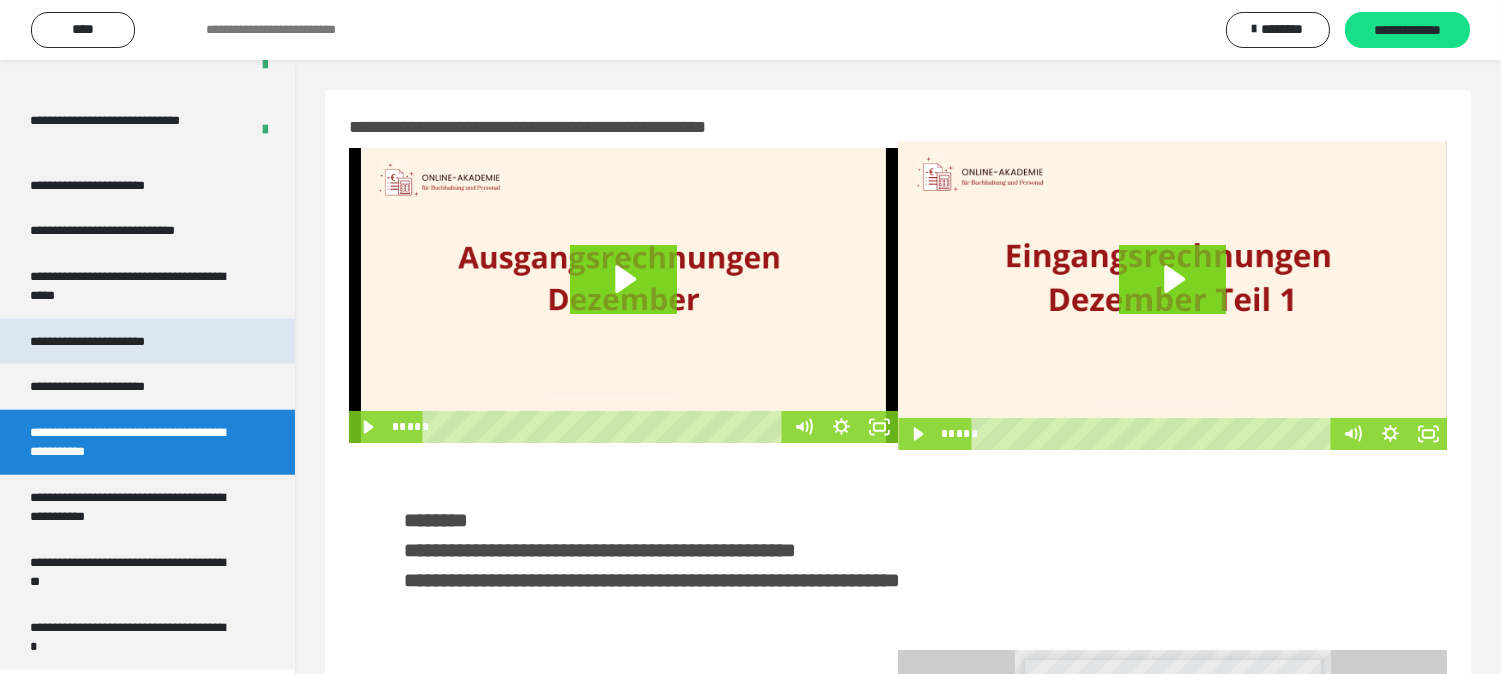 click on "**********" at bounding box center (110, 341) 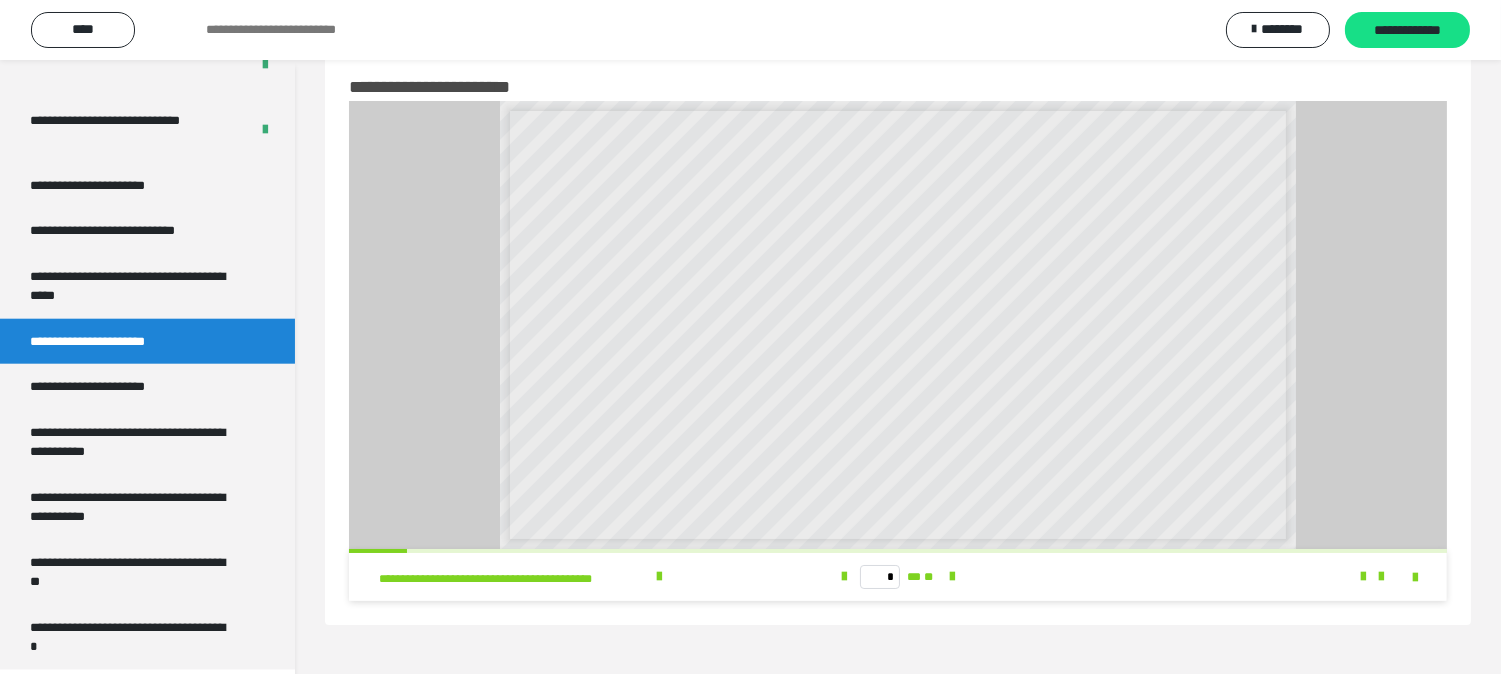 scroll, scrollTop: 60, scrollLeft: 0, axis: vertical 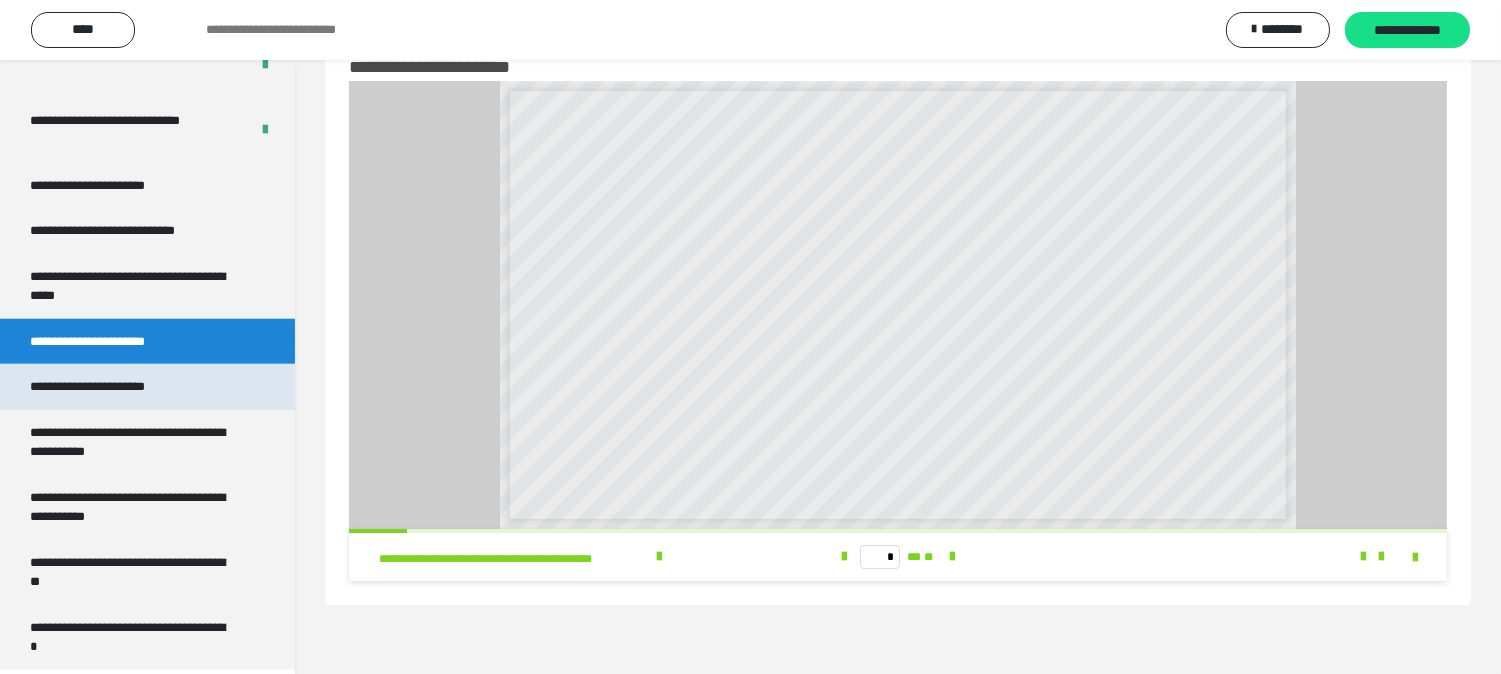 click on "**********" at bounding box center [111, 386] 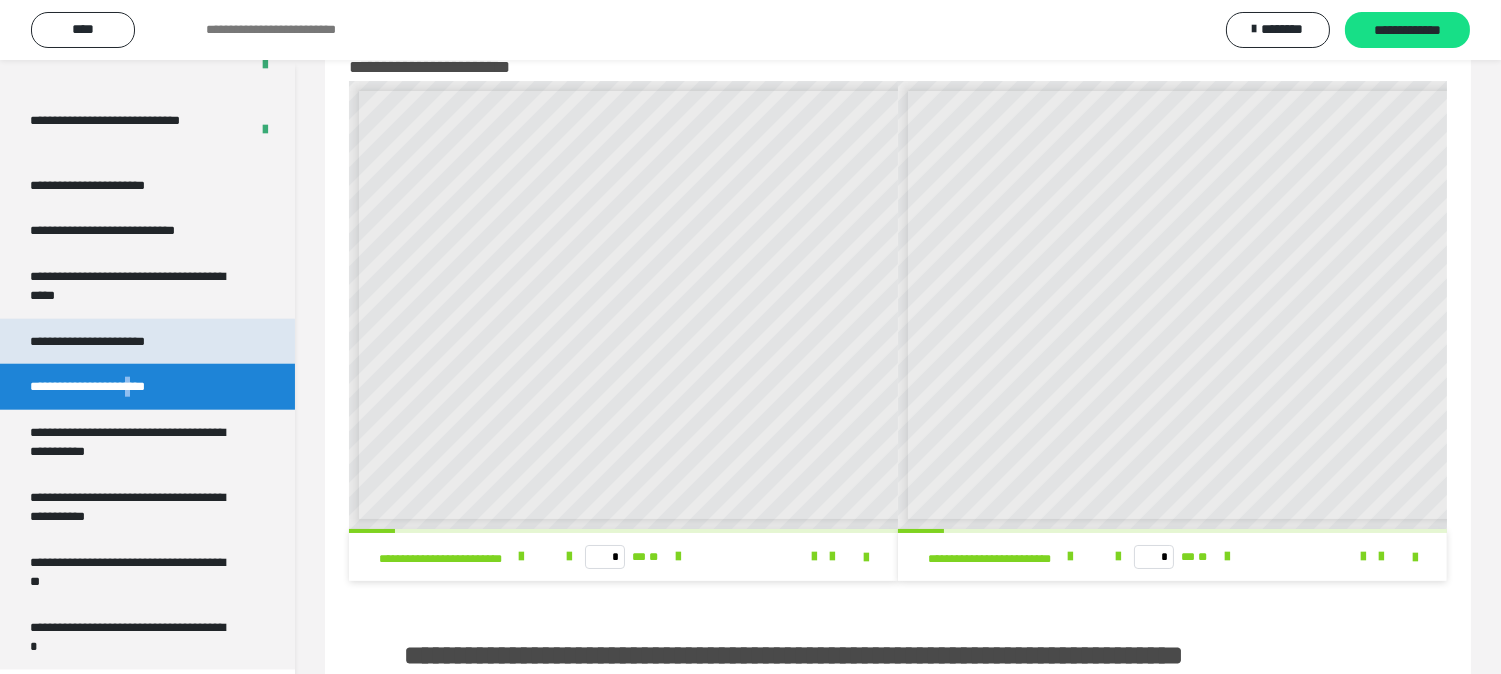 click on "**********" at bounding box center (110, 341) 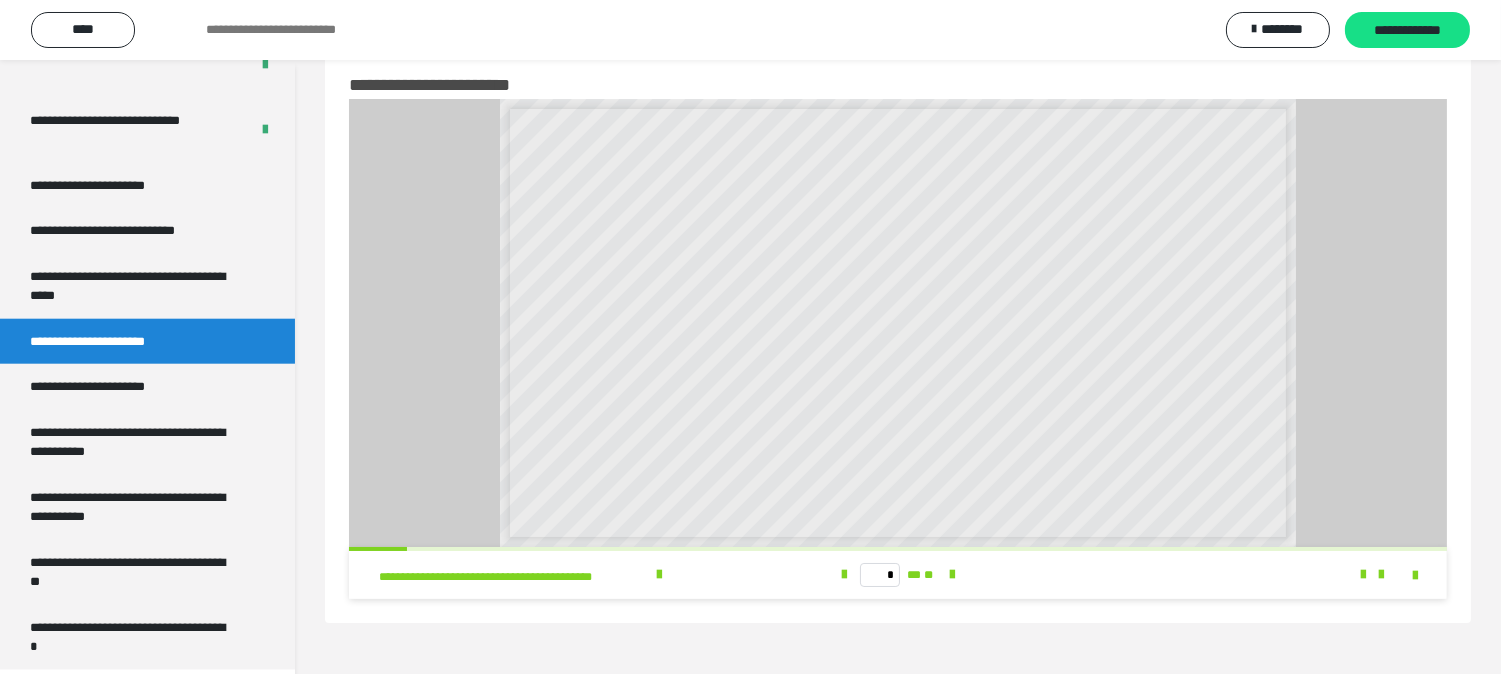 scroll, scrollTop: 60, scrollLeft: 0, axis: vertical 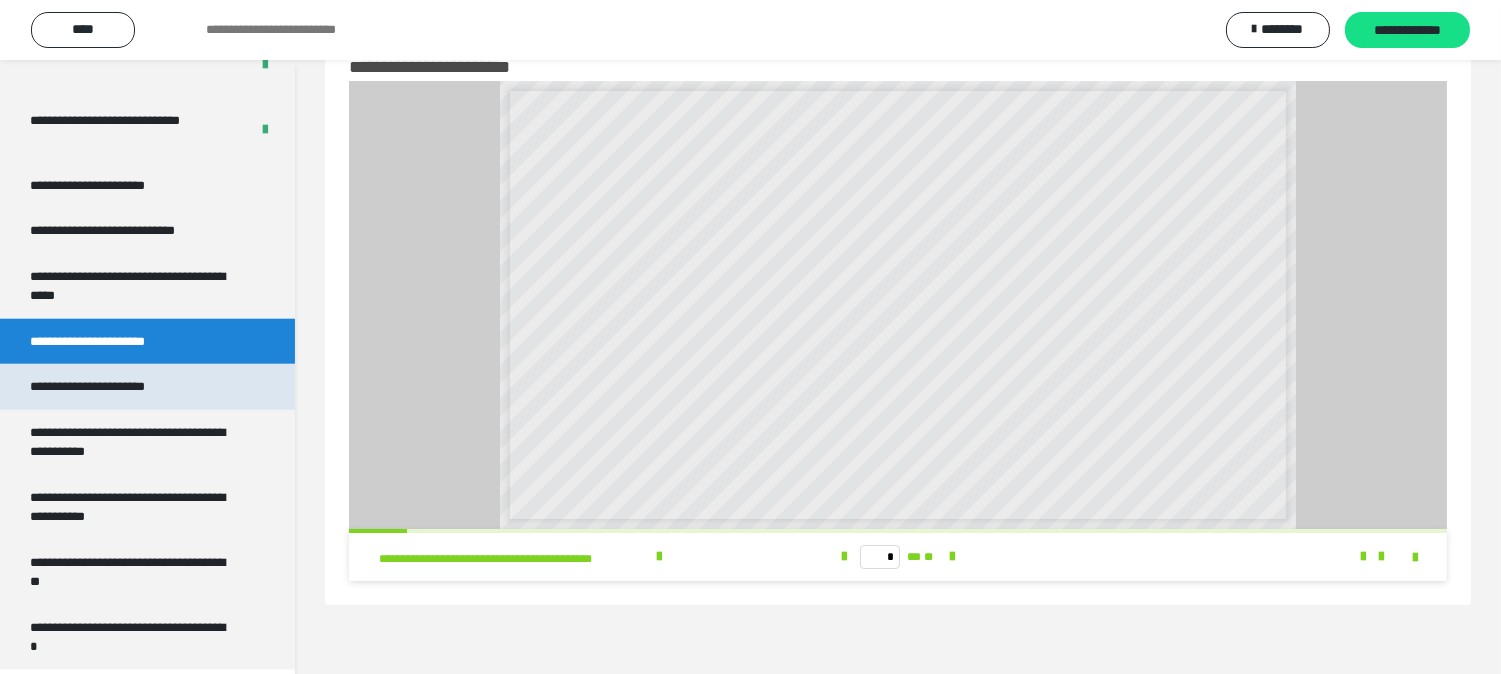 click on "**********" at bounding box center (111, 386) 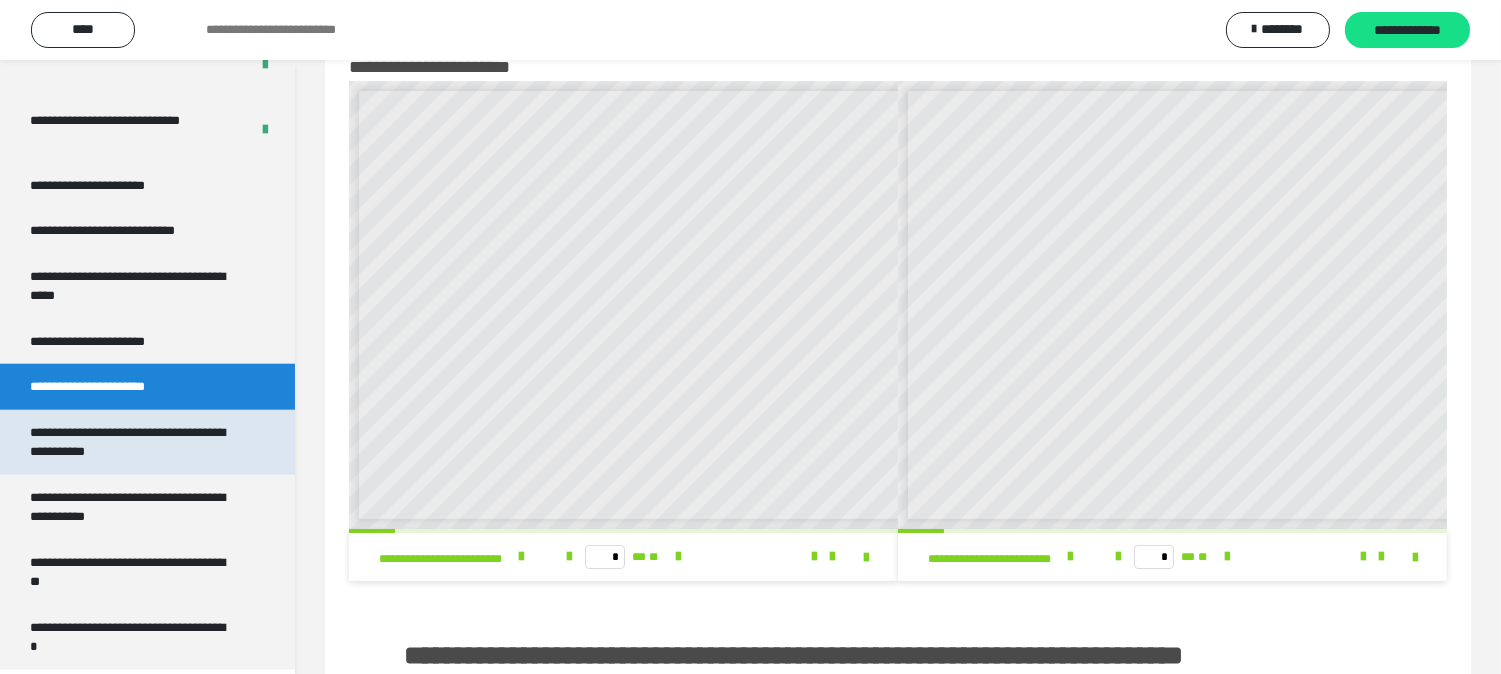 click on "**********" at bounding box center [131, 442] 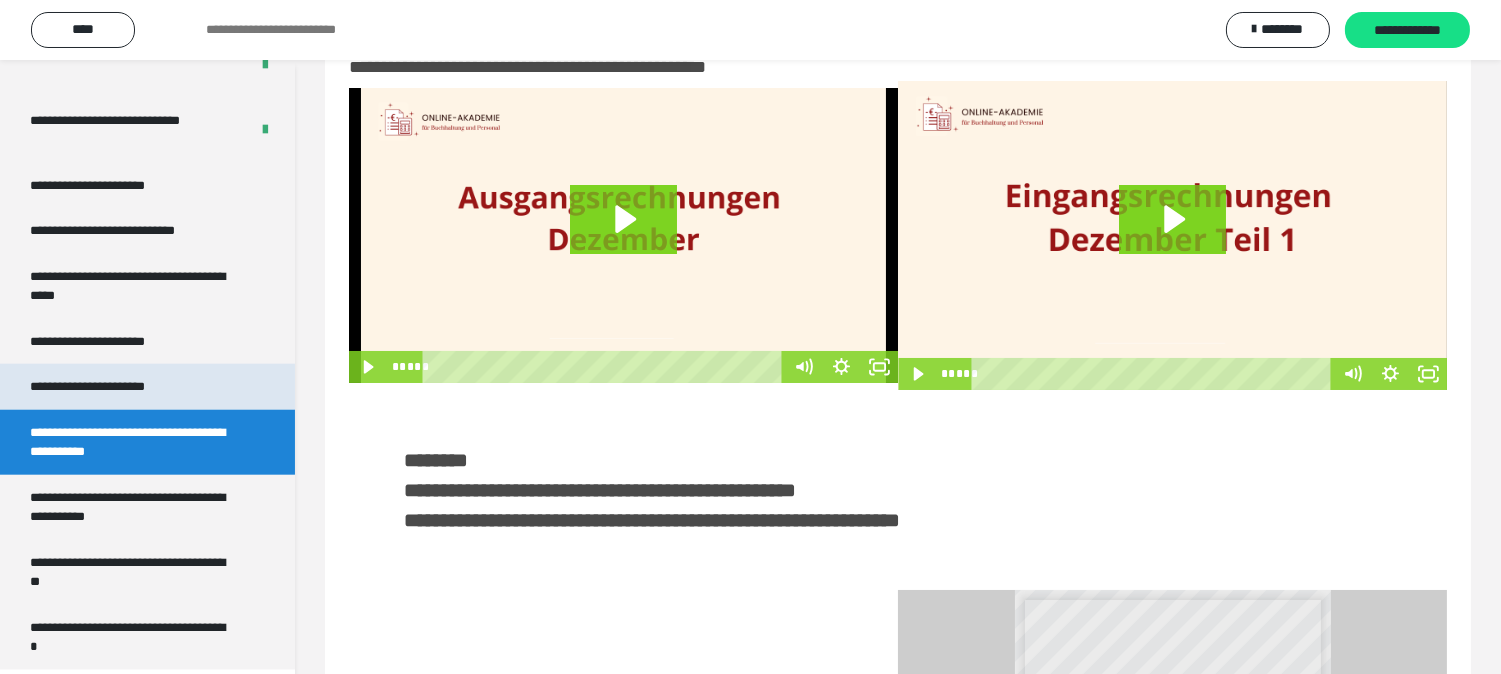 click on "**********" at bounding box center [111, 386] 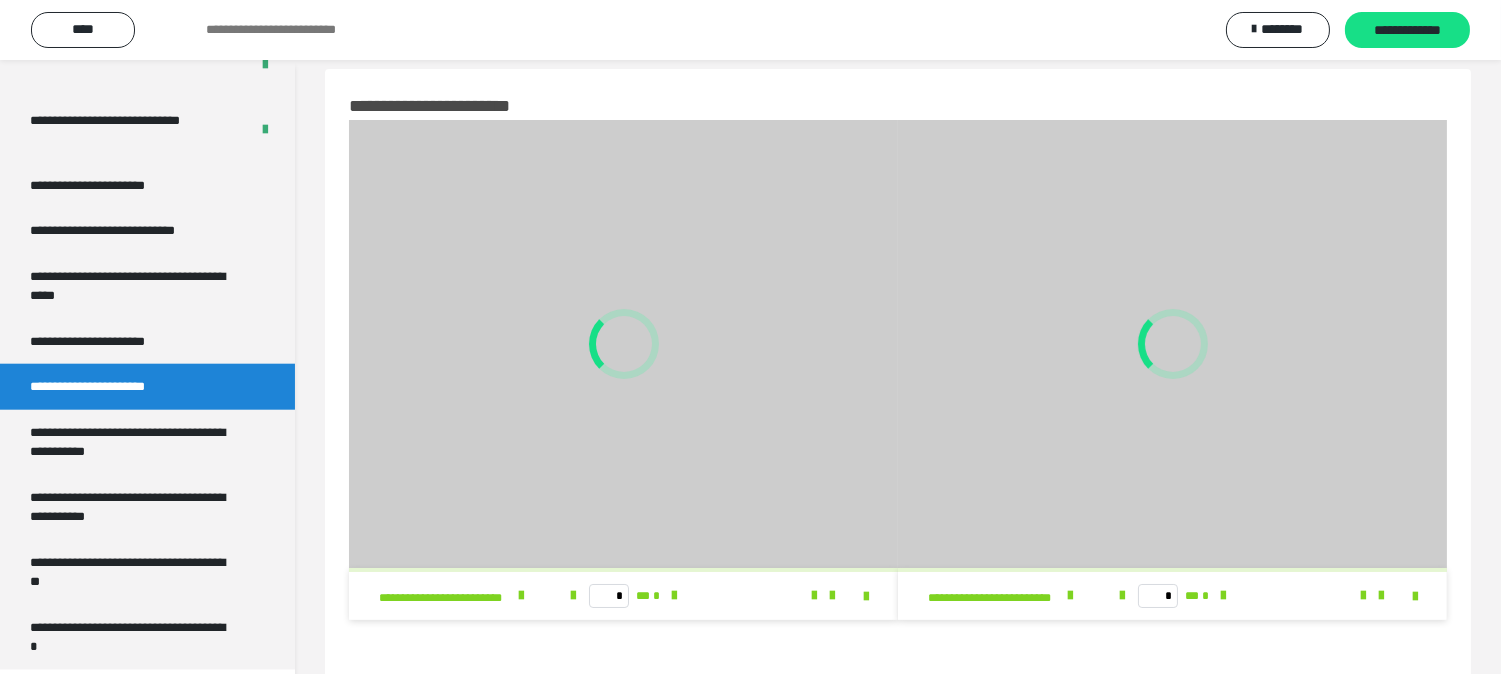 scroll, scrollTop: 0, scrollLeft: 0, axis: both 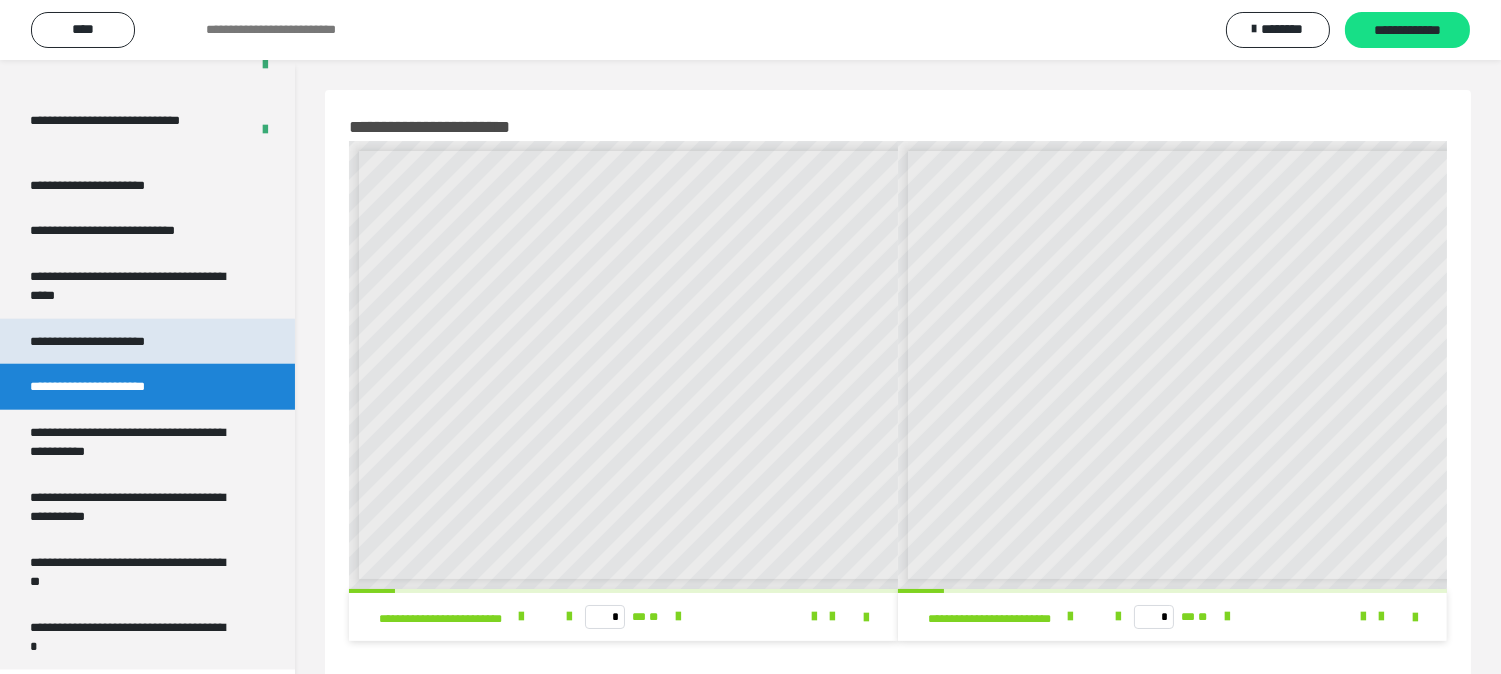 click on "**********" at bounding box center (110, 341) 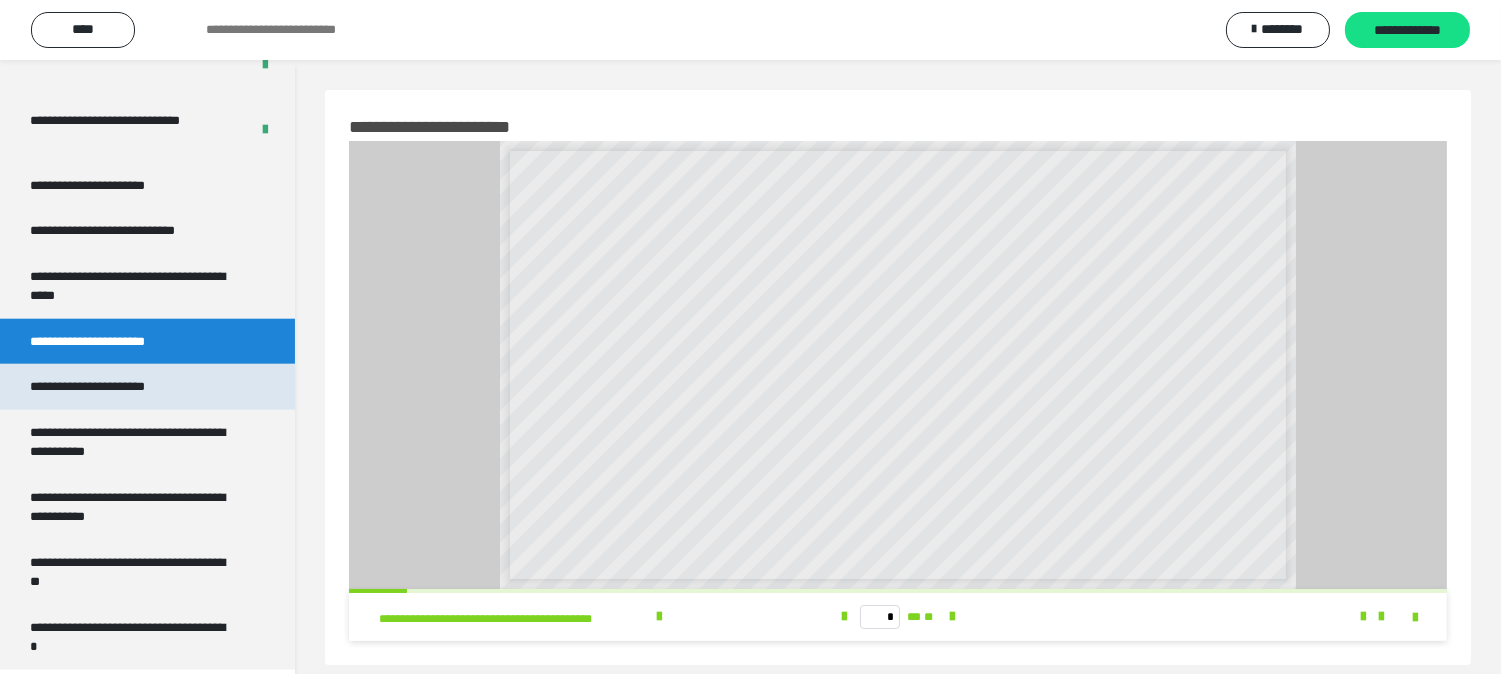 click on "**********" at bounding box center (111, 386) 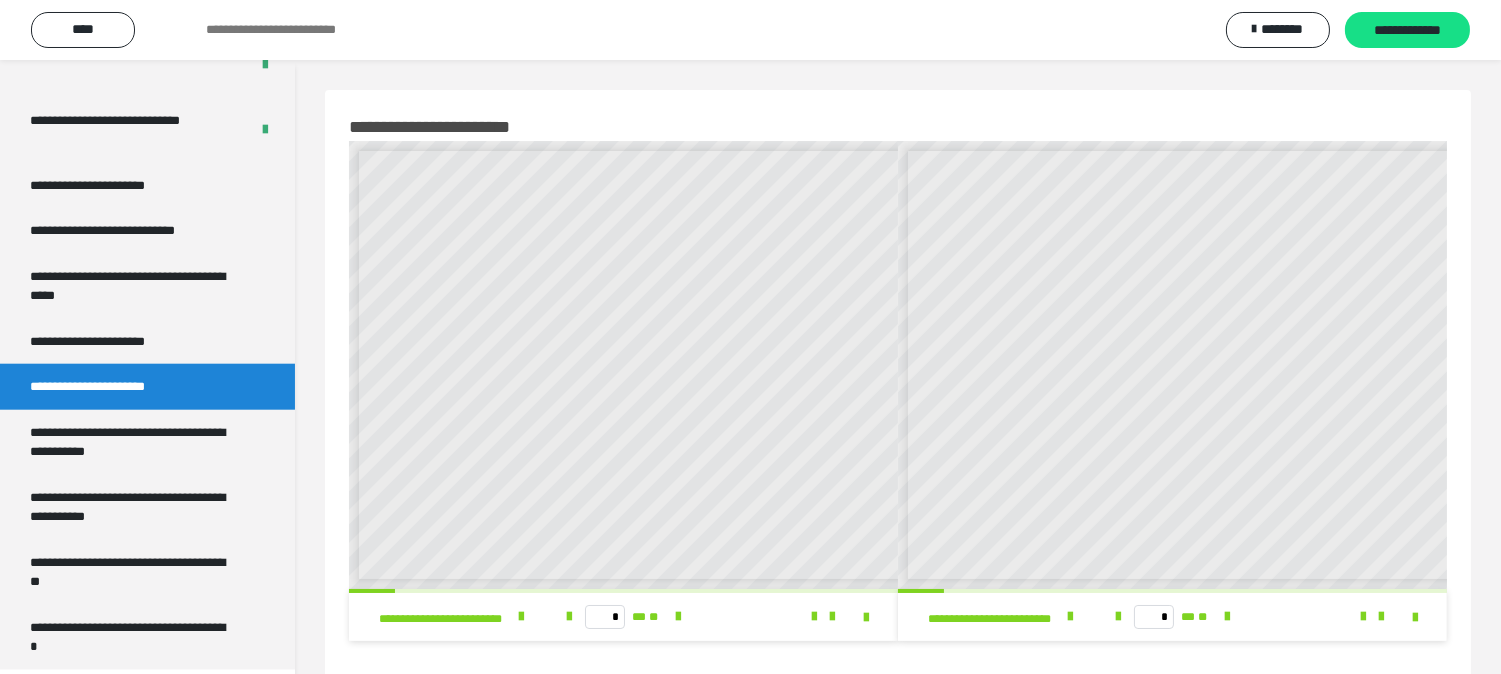 scroll, scrollTop: 8, scrollLeft: 0, axis: vertical 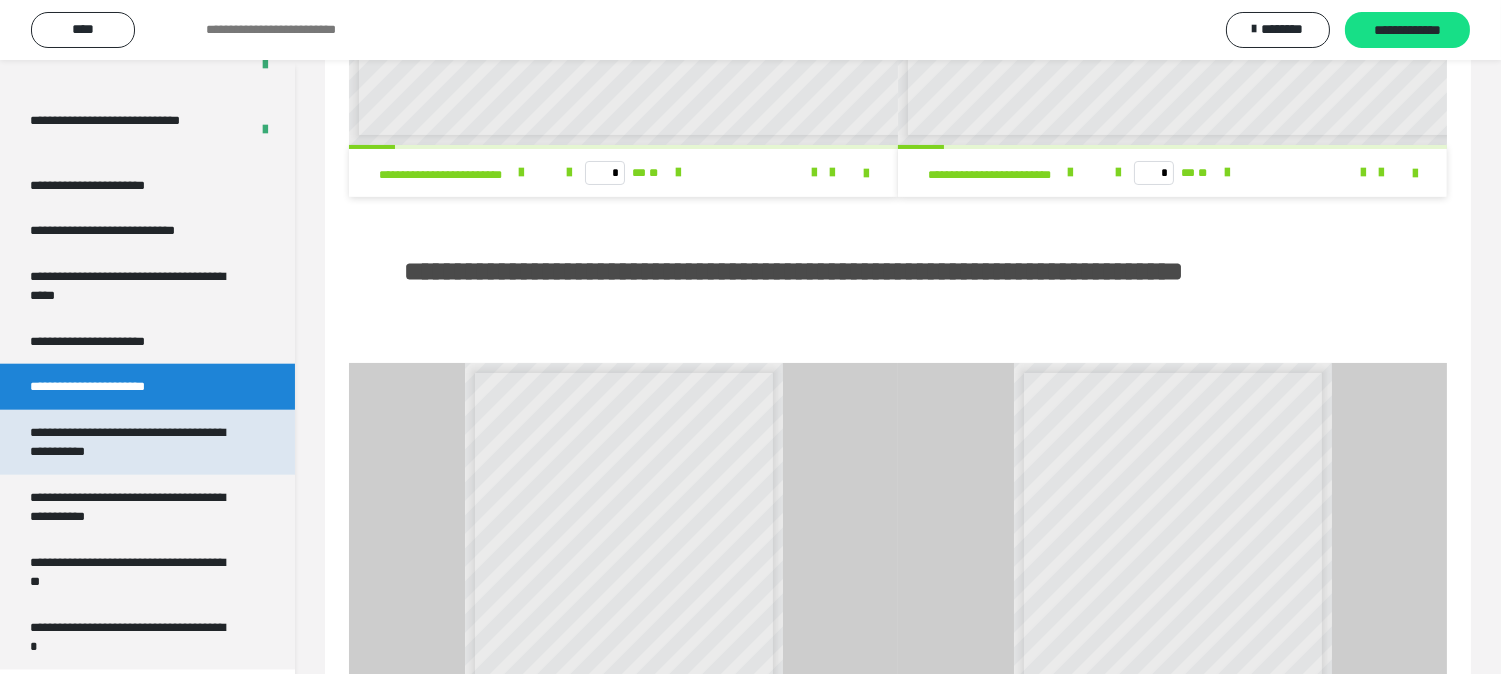 click on "**********" at bounding box center (131, 442) 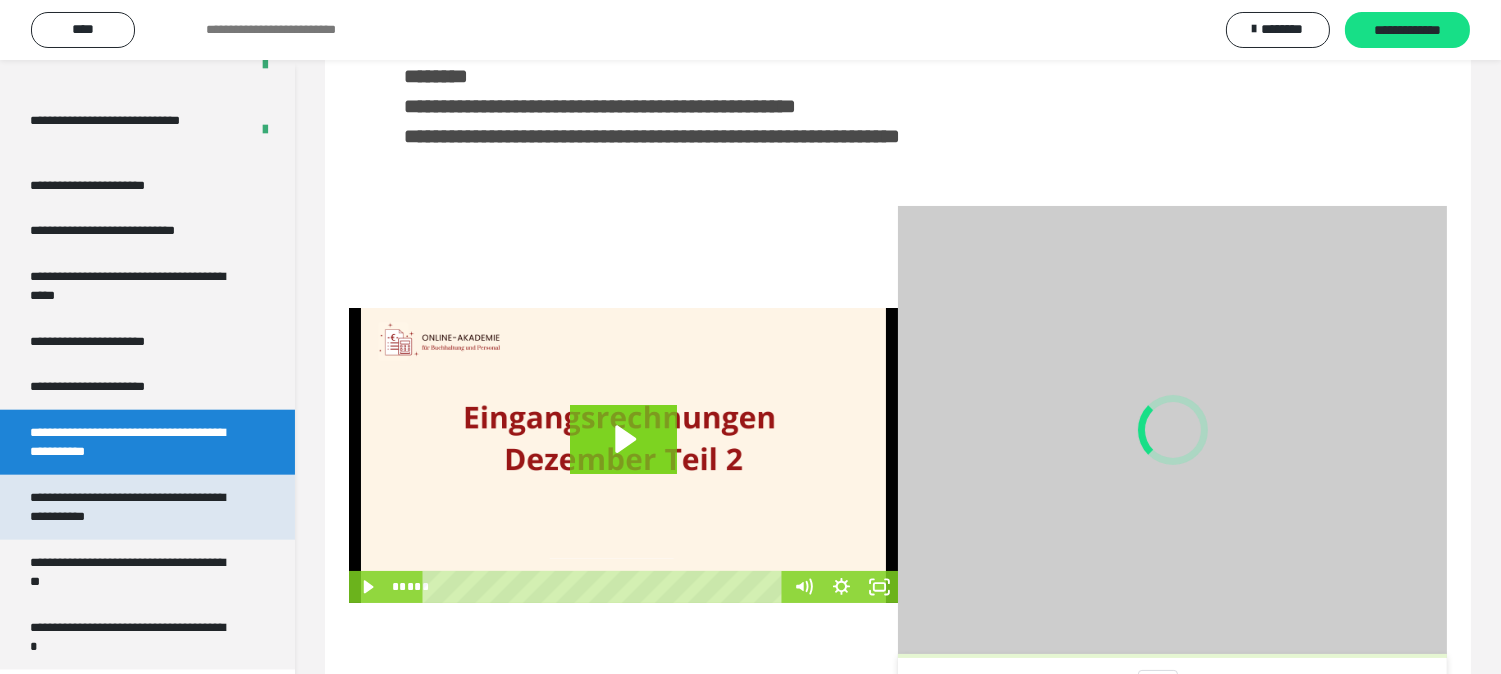 scroll, scrollTop: 240, scrollLeft: 0, axis: vertical 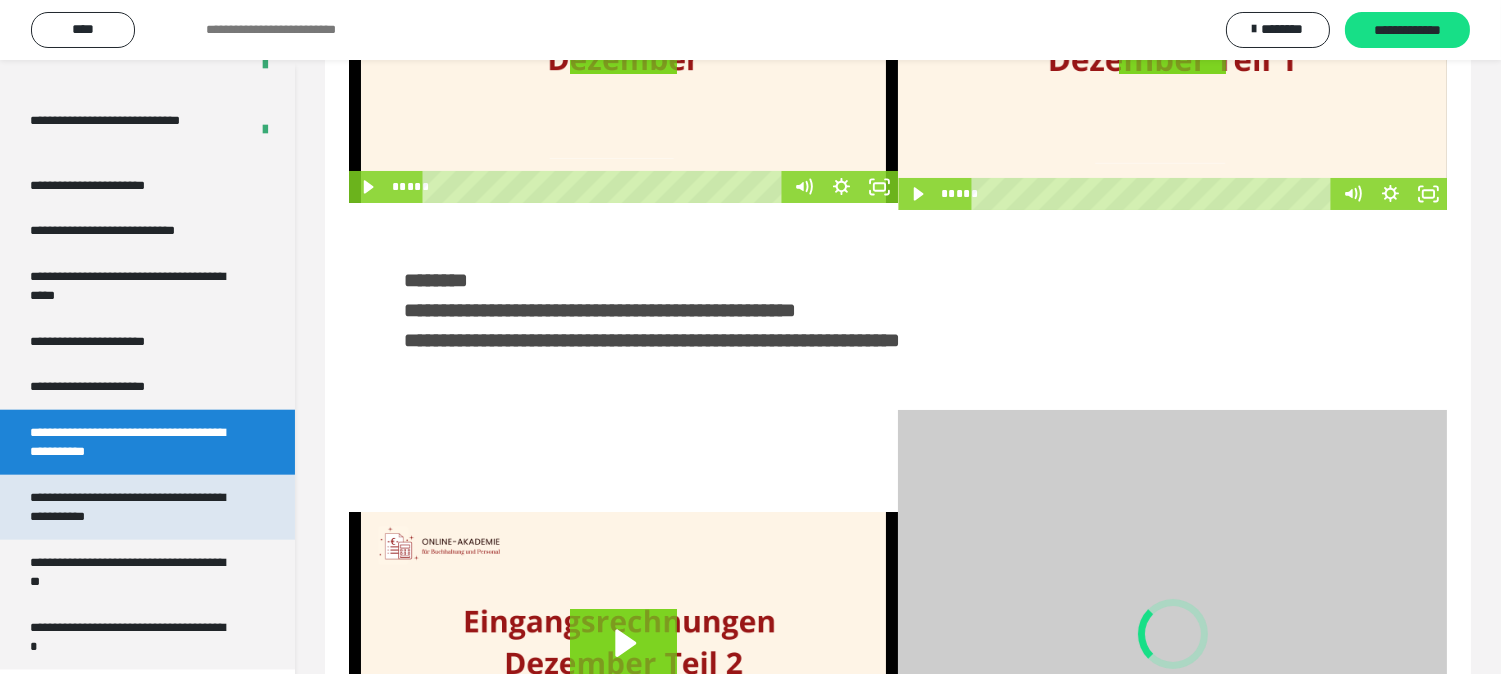 click on "**********" at bounding box center [131, 507] 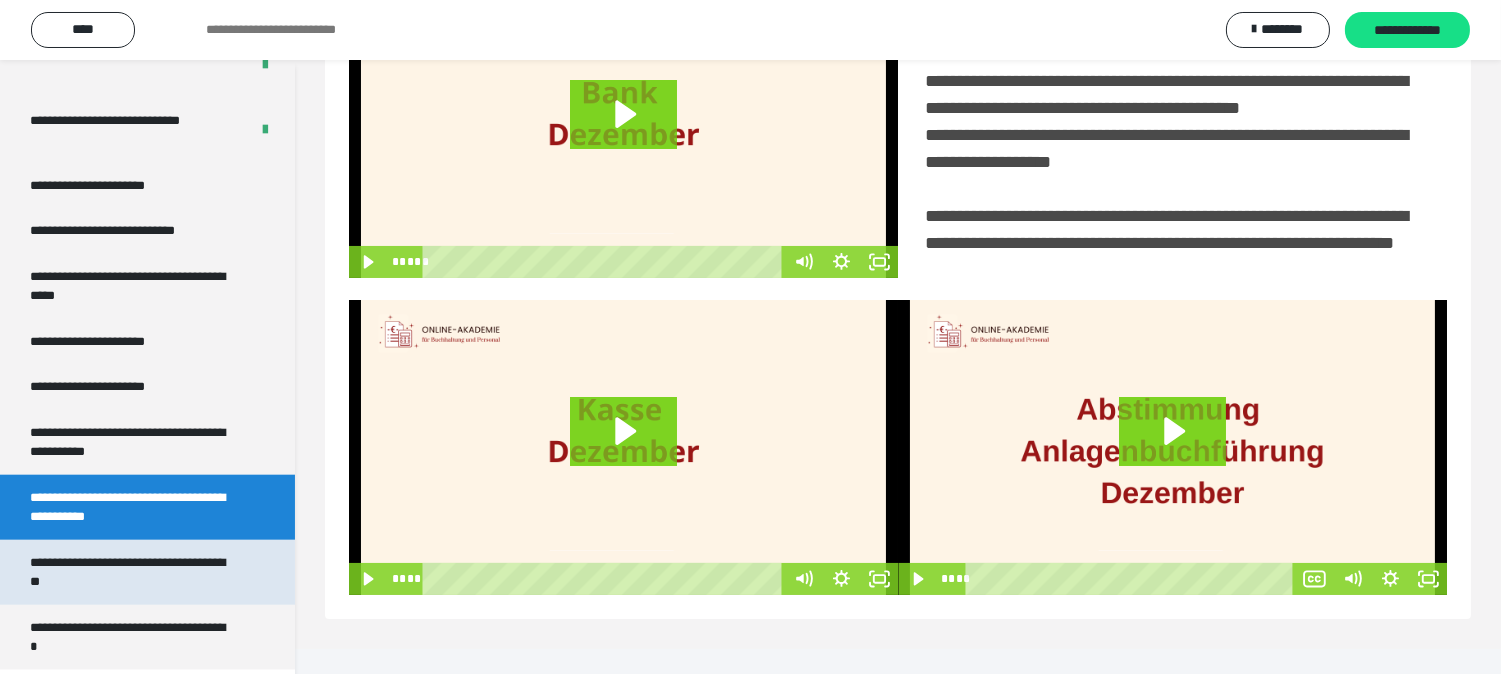 scroll, scrollTop: 503, scrollLeft: 0, axis: vertical 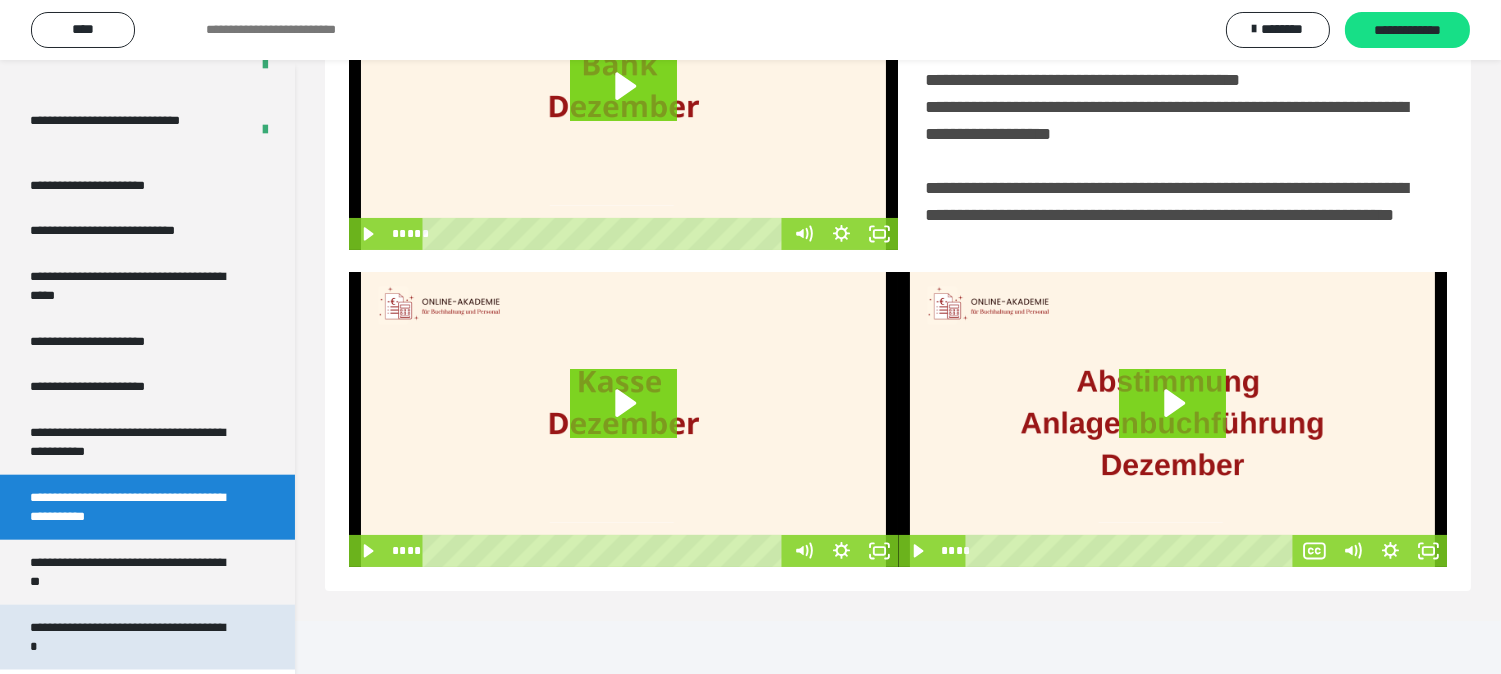 click on "**********" at bounding box center [131, 637] 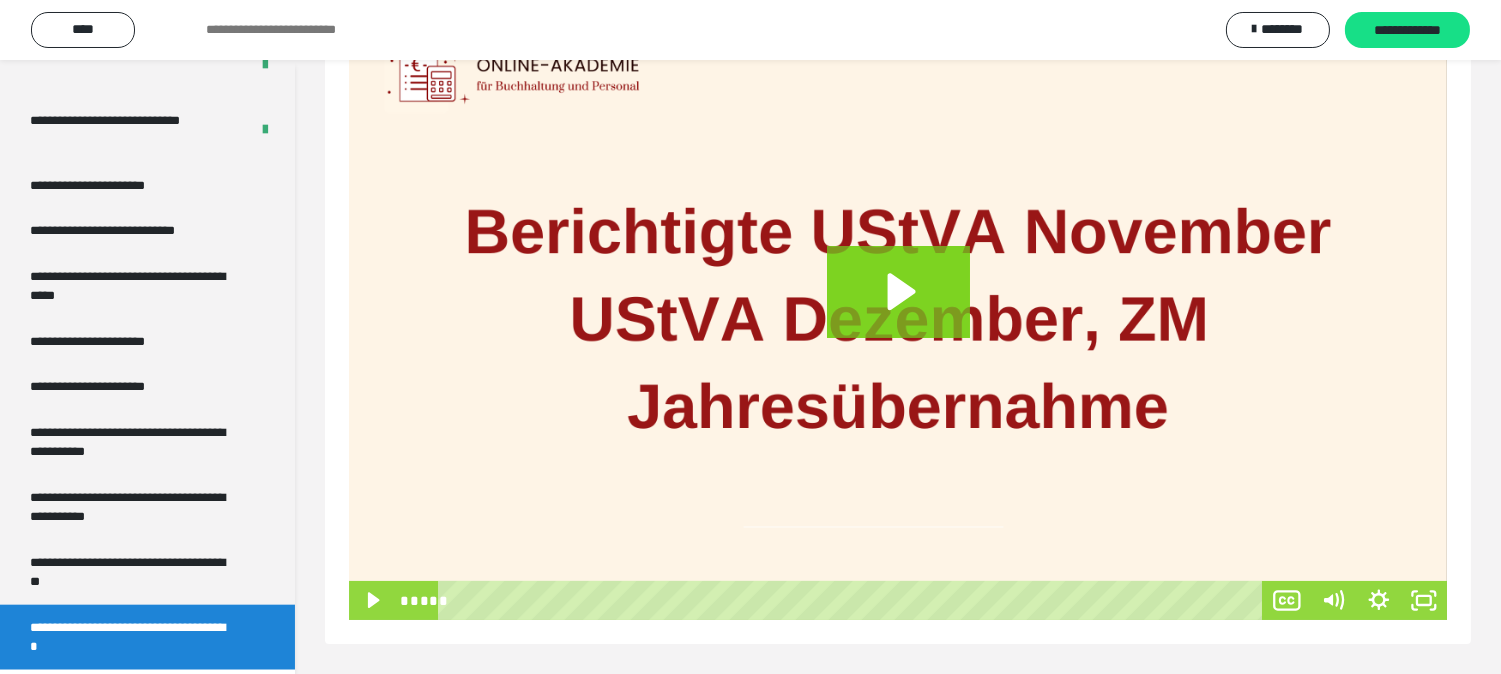 scroll, scrollTop: 0, scrollLeft: 0, axis: both 